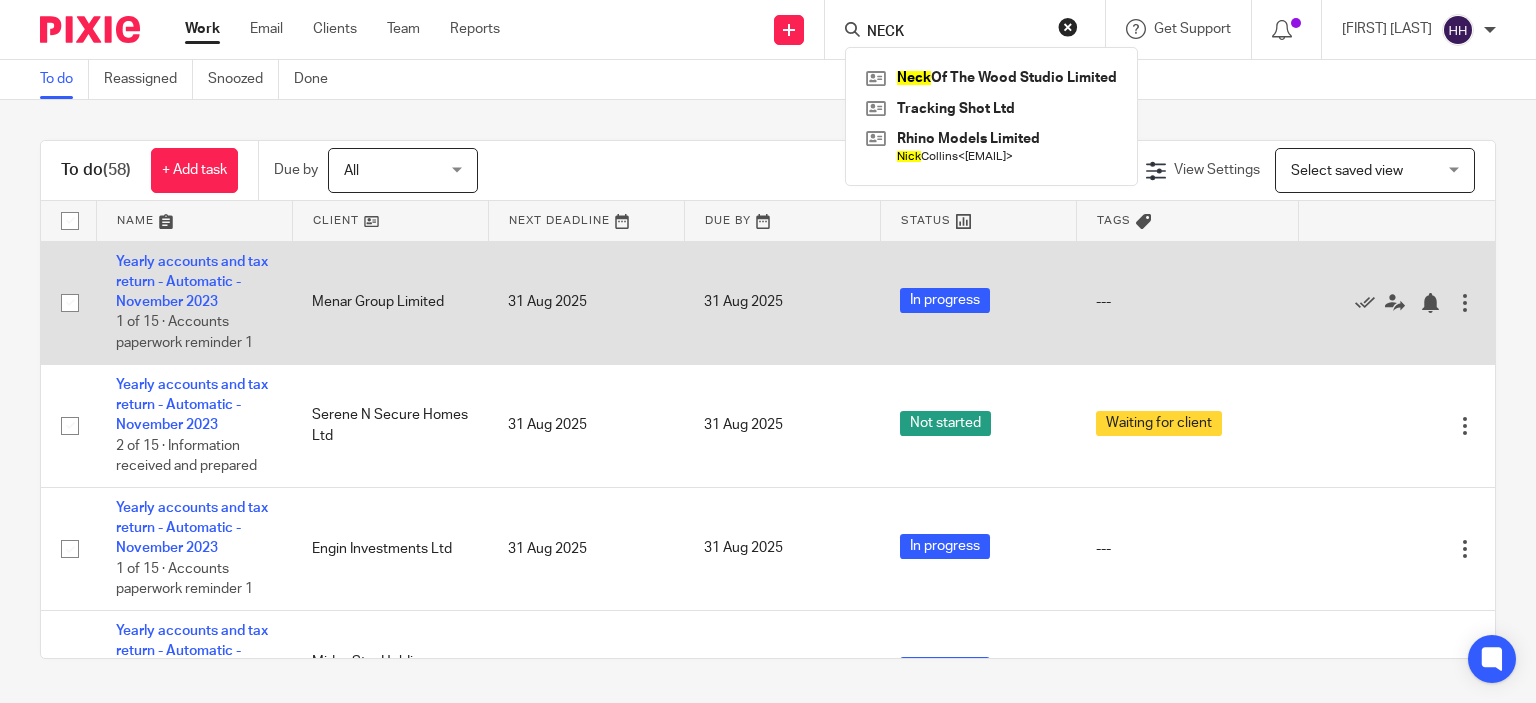 scroll, scrollTop: 0, scrollLeft: 0, axis: both 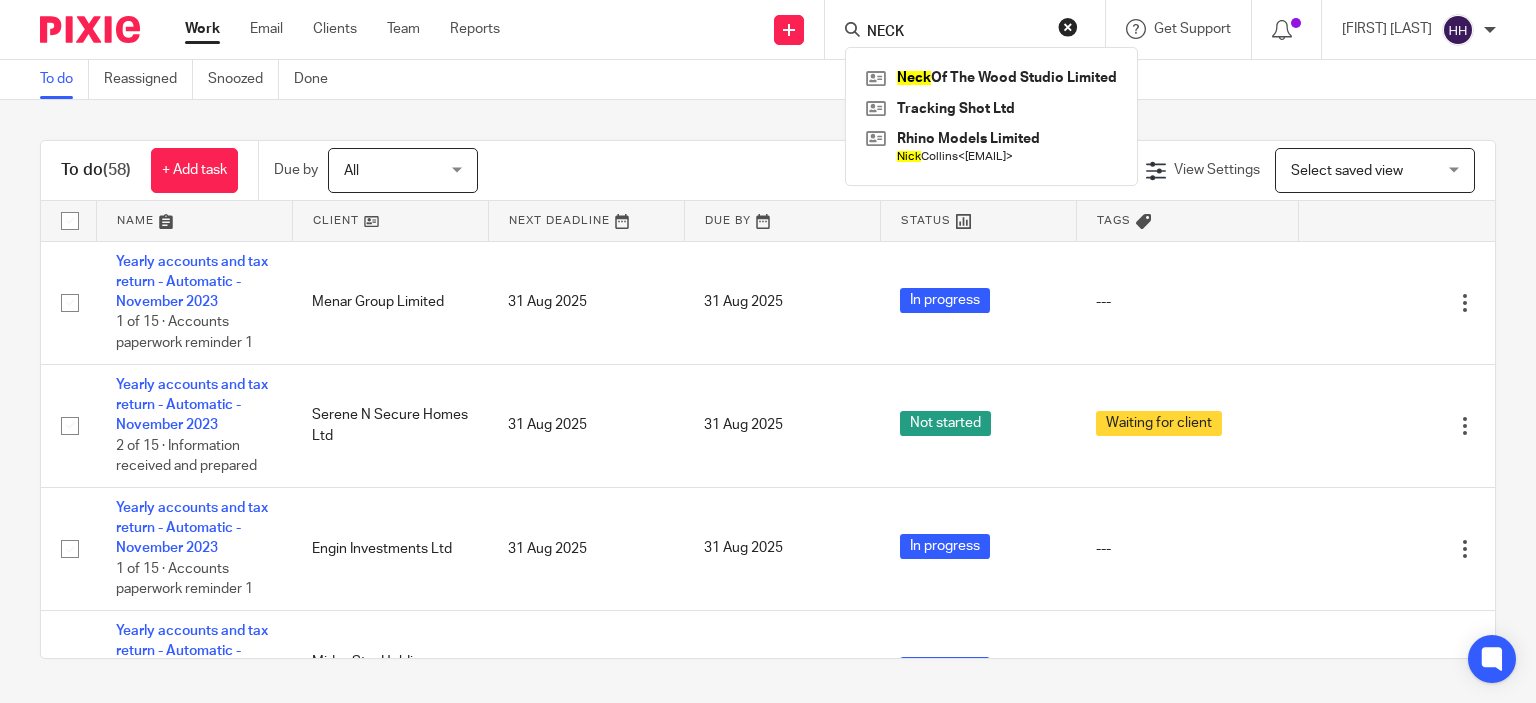 click on "To do
(58)   + Add task    Due by
All
All
Today
Tomorrow
This week
Next week
This month
Next month
All
all     Filter
(1) Clear     View Settings   View Settings     (1) Filters   Clear   Save     Manage saved views
Select saved view
Select saved view
Select saved view
Name     Client     Next Deadline     Due By     Status   Tags       Yearly accounts and tax return - Automatic - November 2023
1
of
15 ·
Accounts paperwork reminder 1
Menar Group Limited
31 Aug 2025
31 Aug 2025
In progress
---             Edit task
Delete" at bounding box center [768, 399] 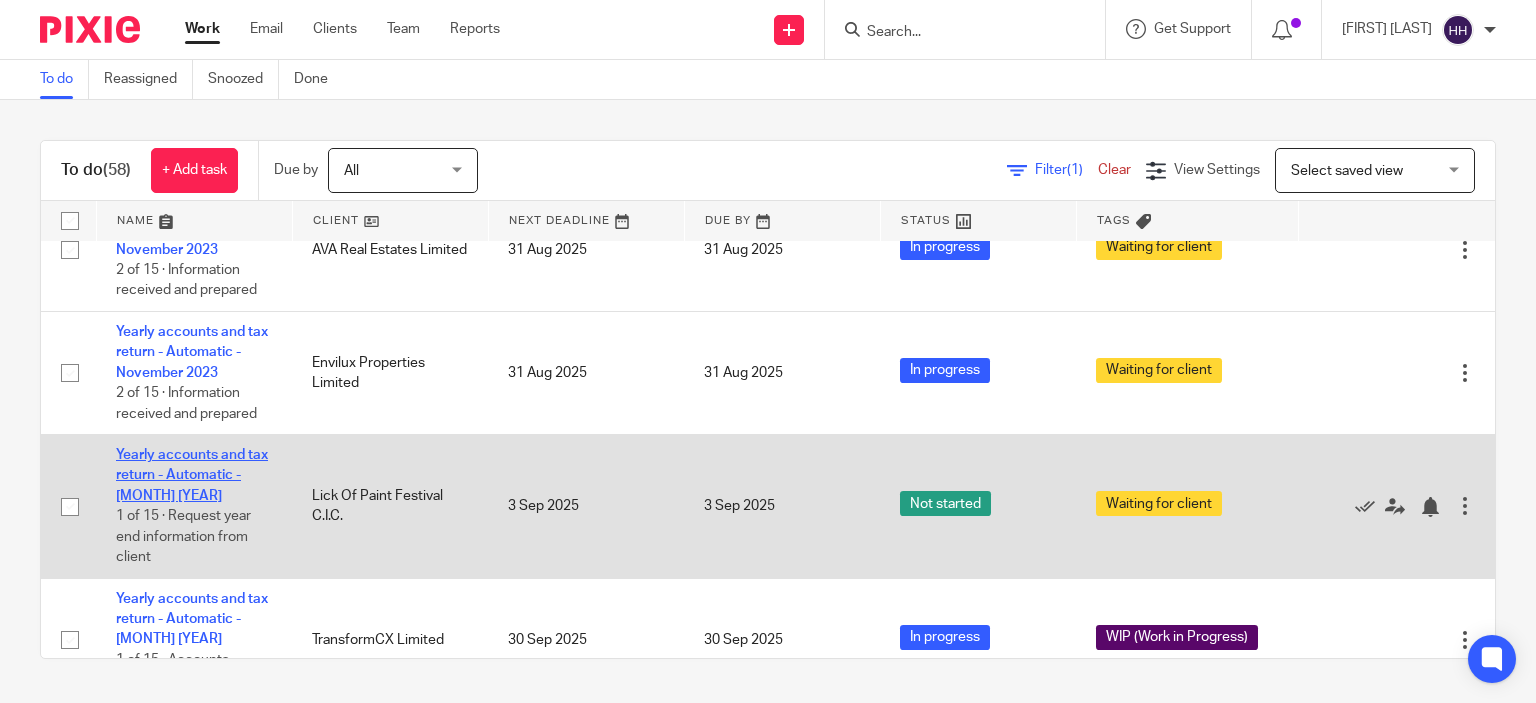 scroll, scrollTop: 667, scrollLeft: 0, axis: vertical 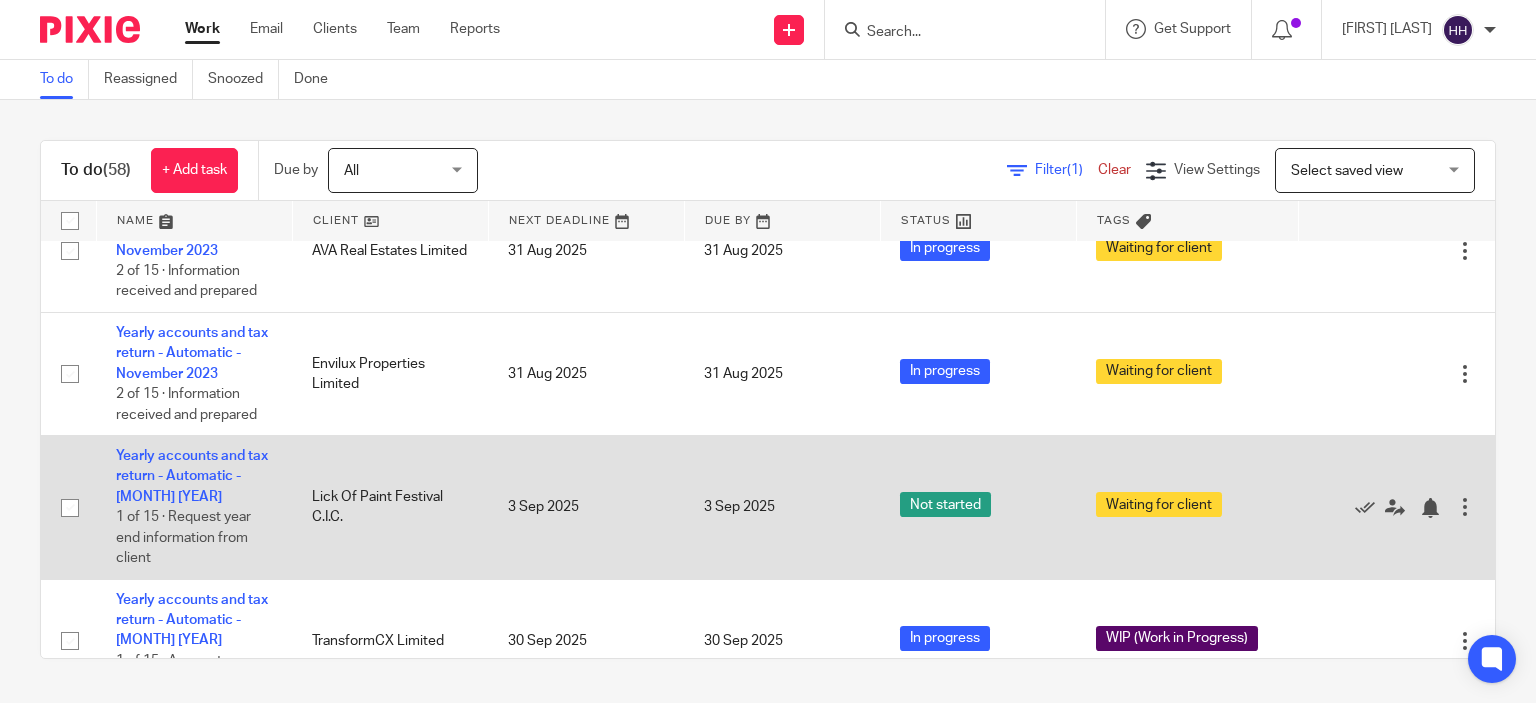 click on "Yearly accounts and tax return - Automatic - December 2023
1
of
15 ·
Request year end information from client" at bounding box center [194, 508] 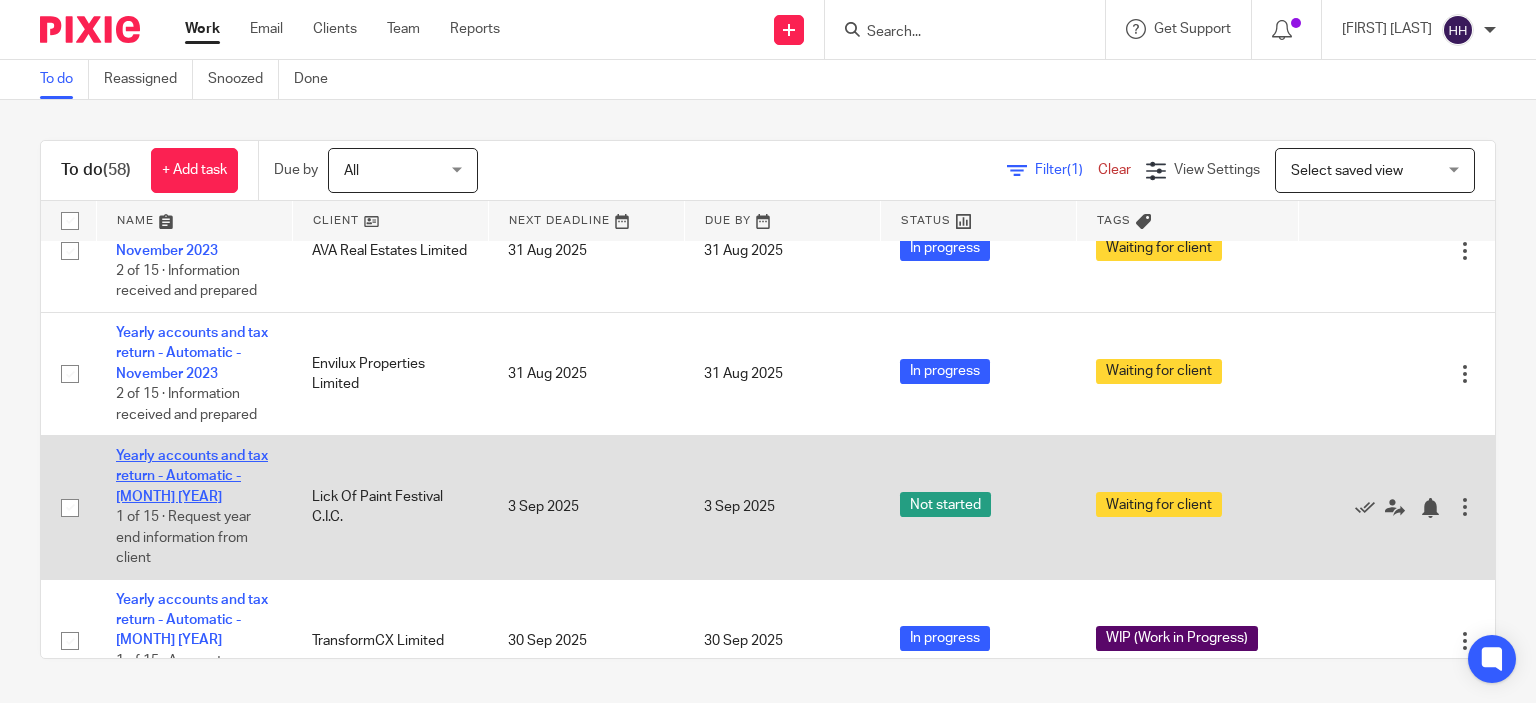 click on "Yearly accounts and tax return - Automatic - December 2023" at bounding box center [192, 476] 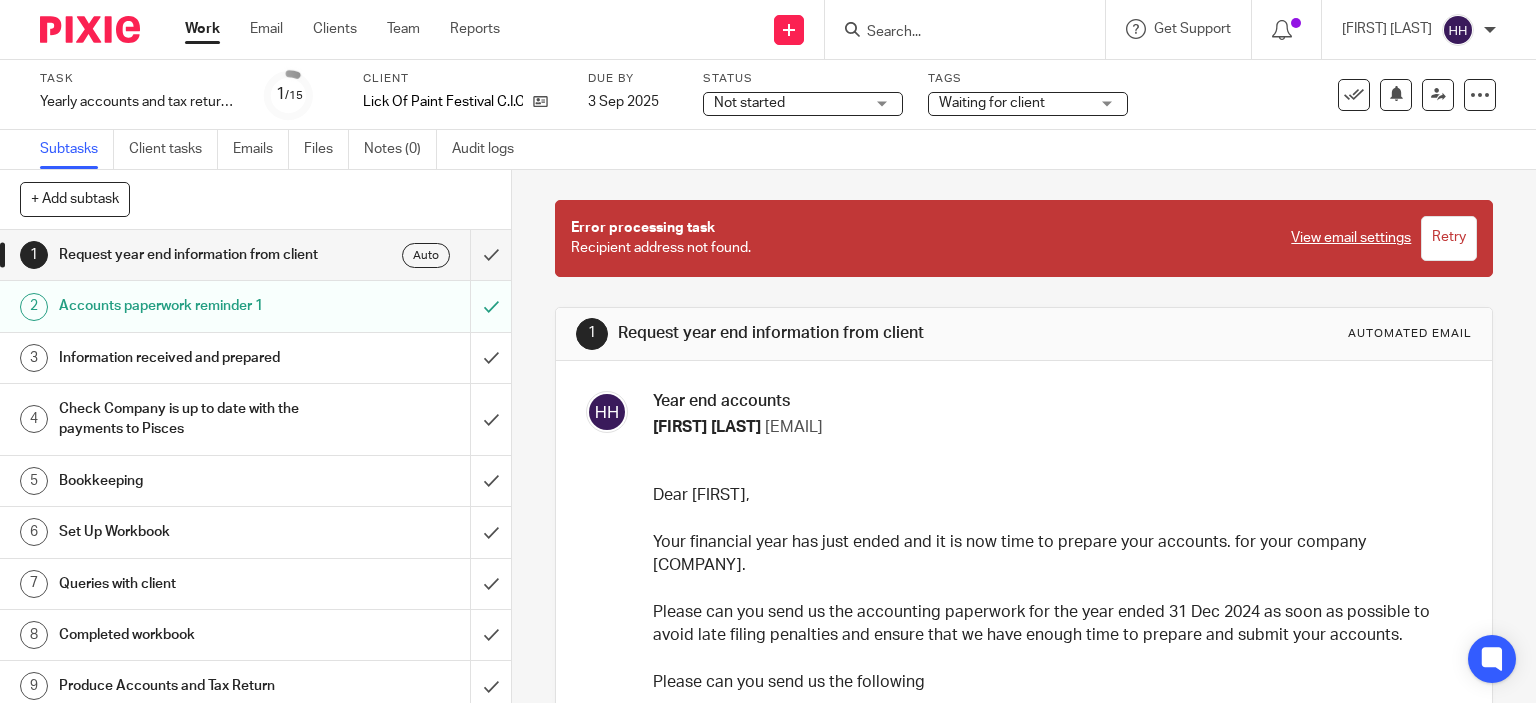 scroll, scrollTop: 0, scrollLeft: 0, axis: both 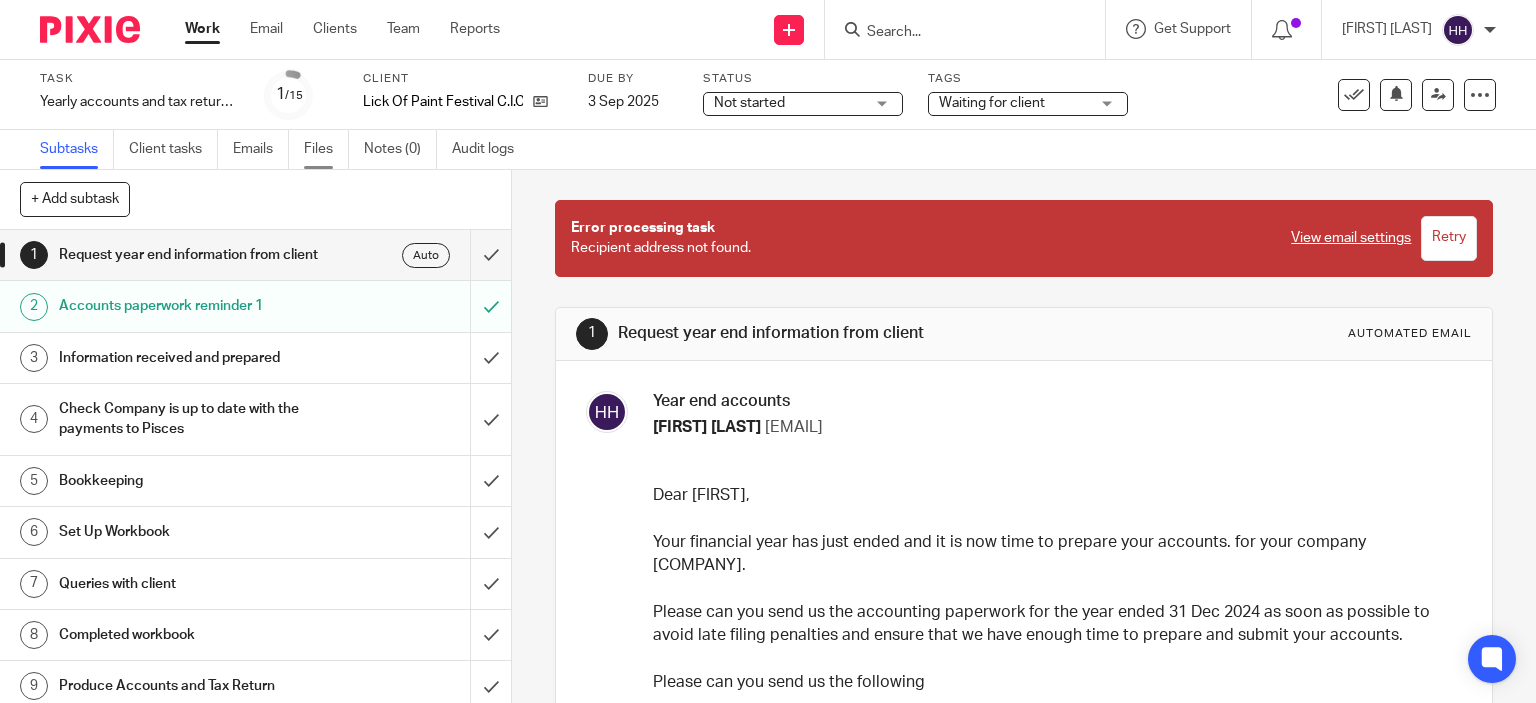click on "Files" at bounding box center (326, 149) 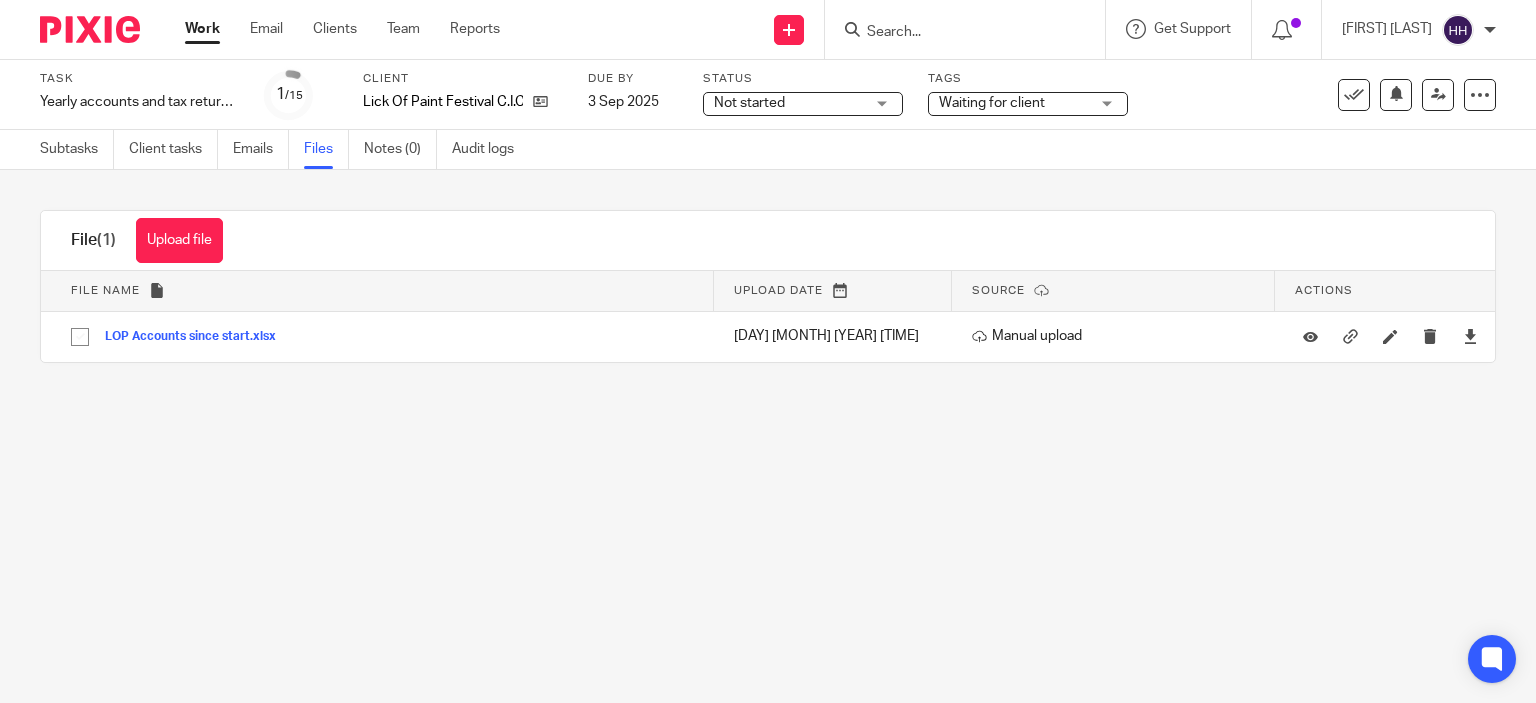 scroll, scrollTop: 0, scrollLeft: 0, axis: both 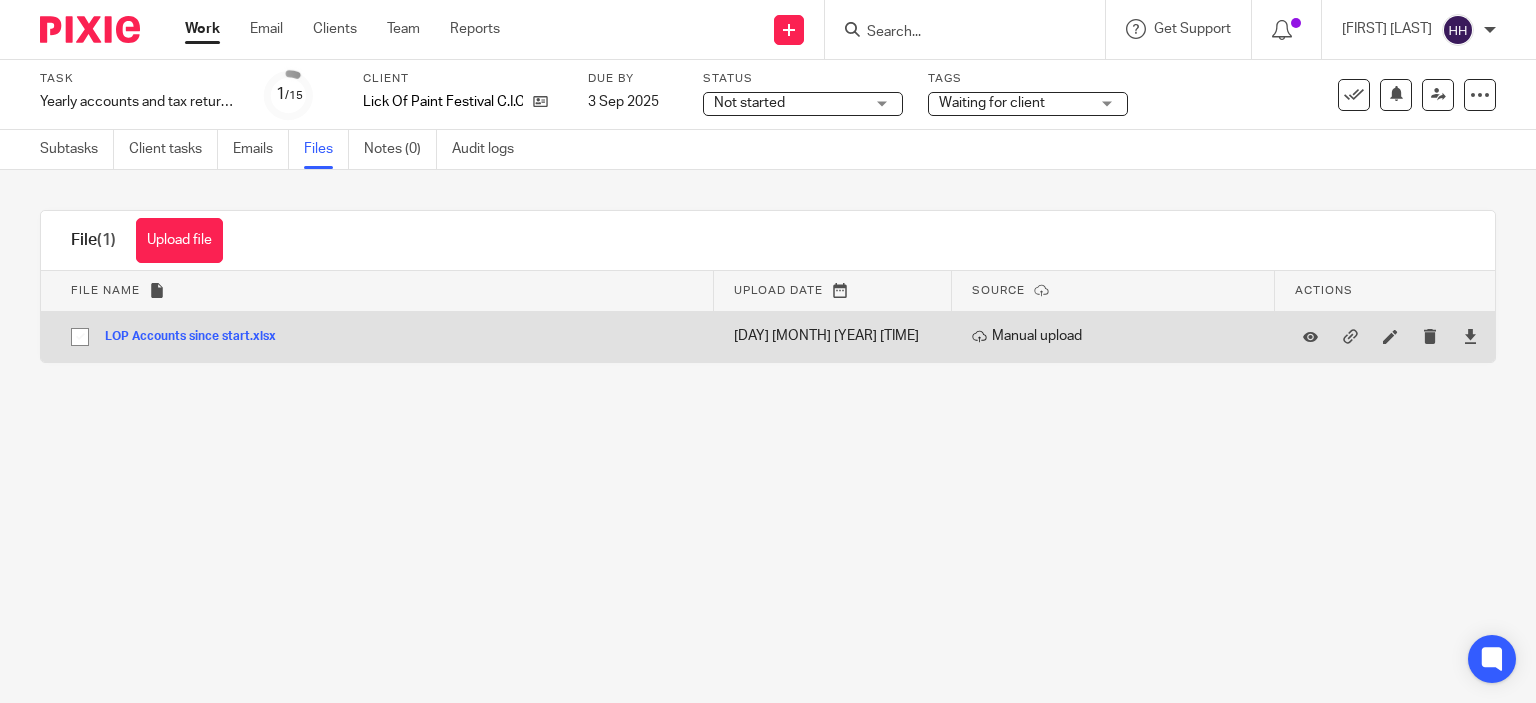 click on "LOP Accounts since start.xlsx" at bounding box center (198, 337) 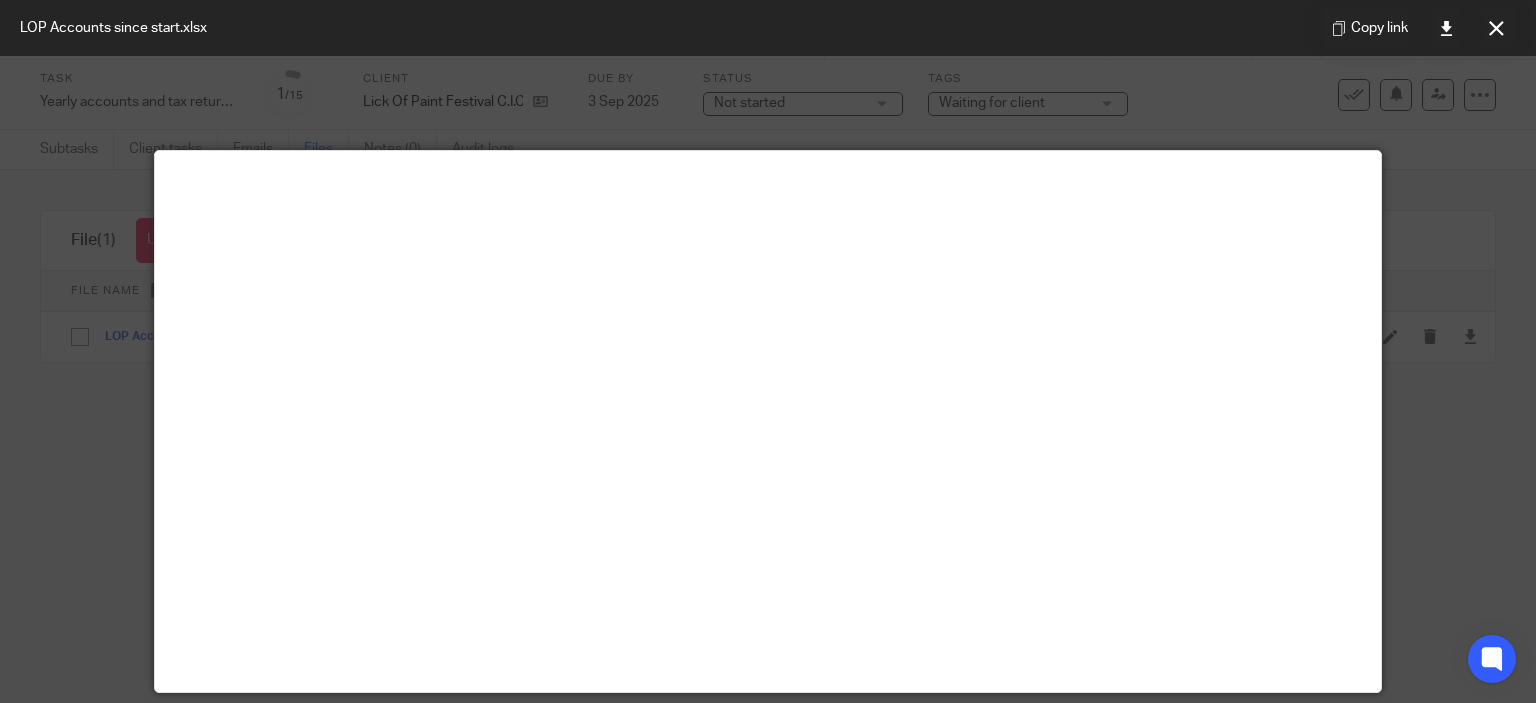 click at bounding box center (768, 351) 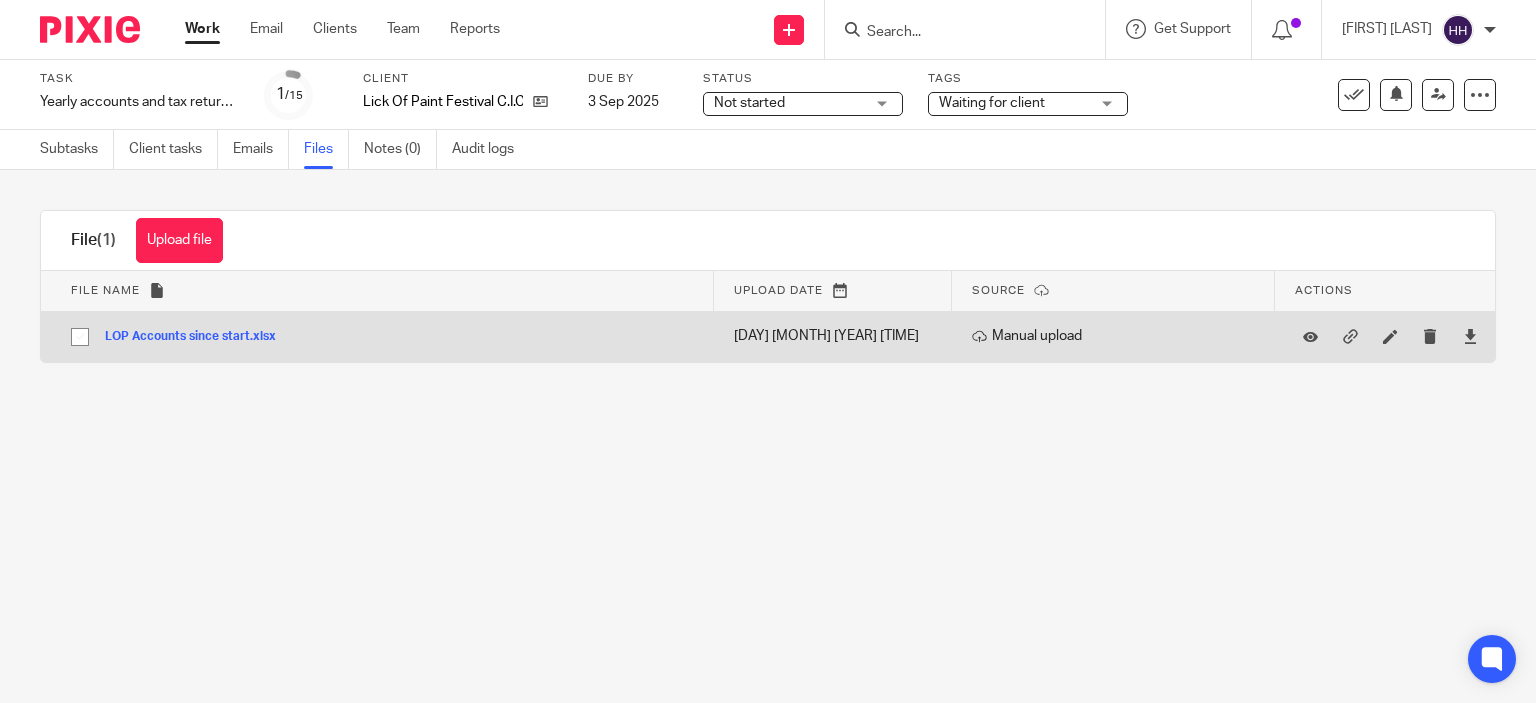 click at bounding box center (80, 337) 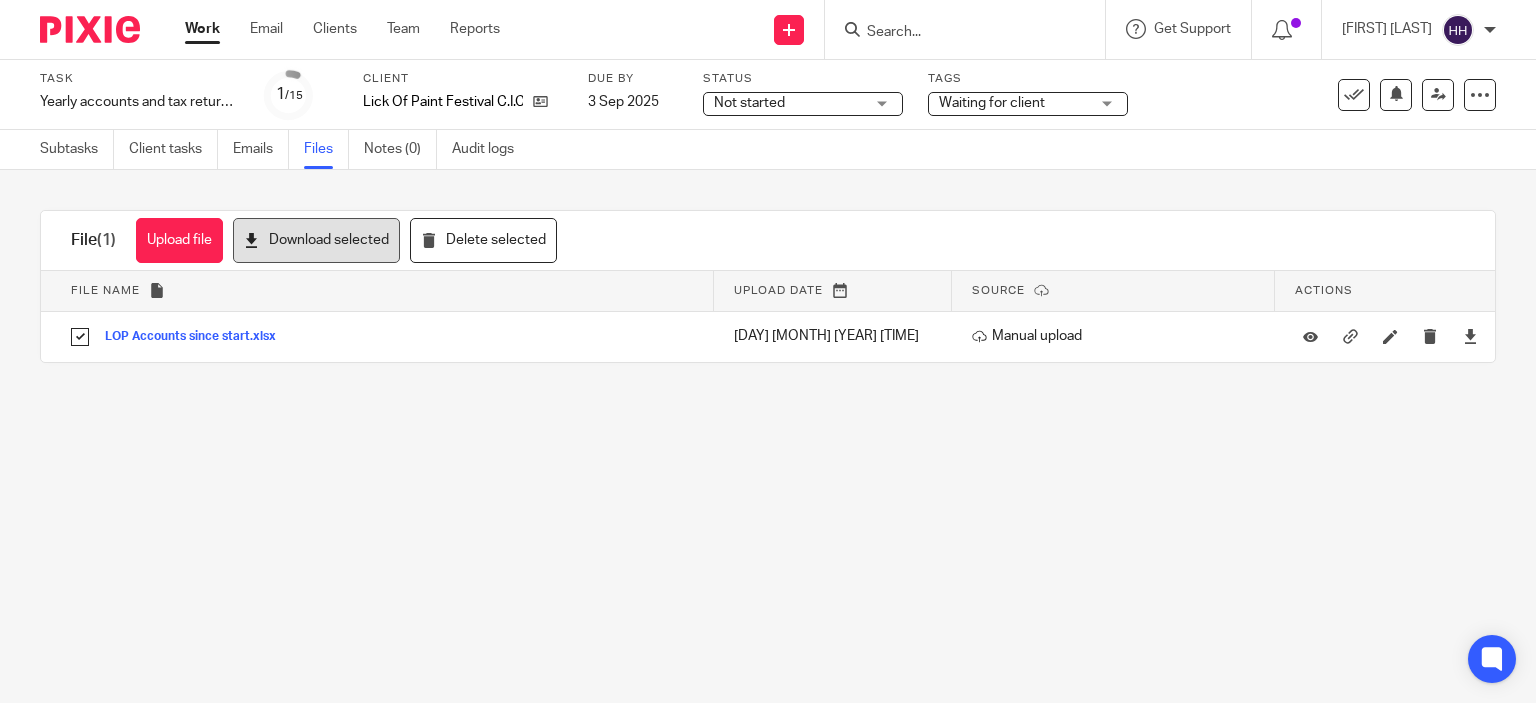 click on "Download selected" at bounding box center (316, 240) 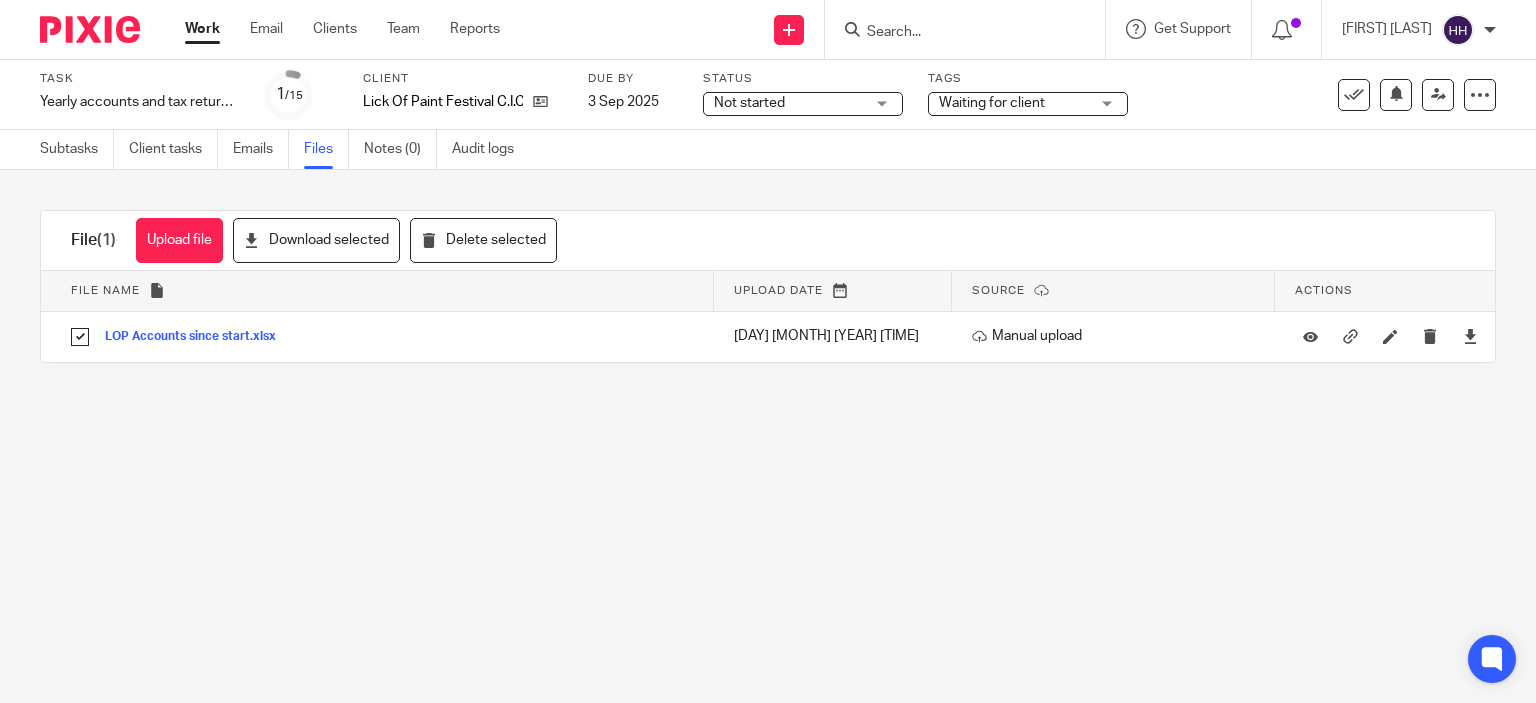 click on "Work" at bounding box center (202, 29) 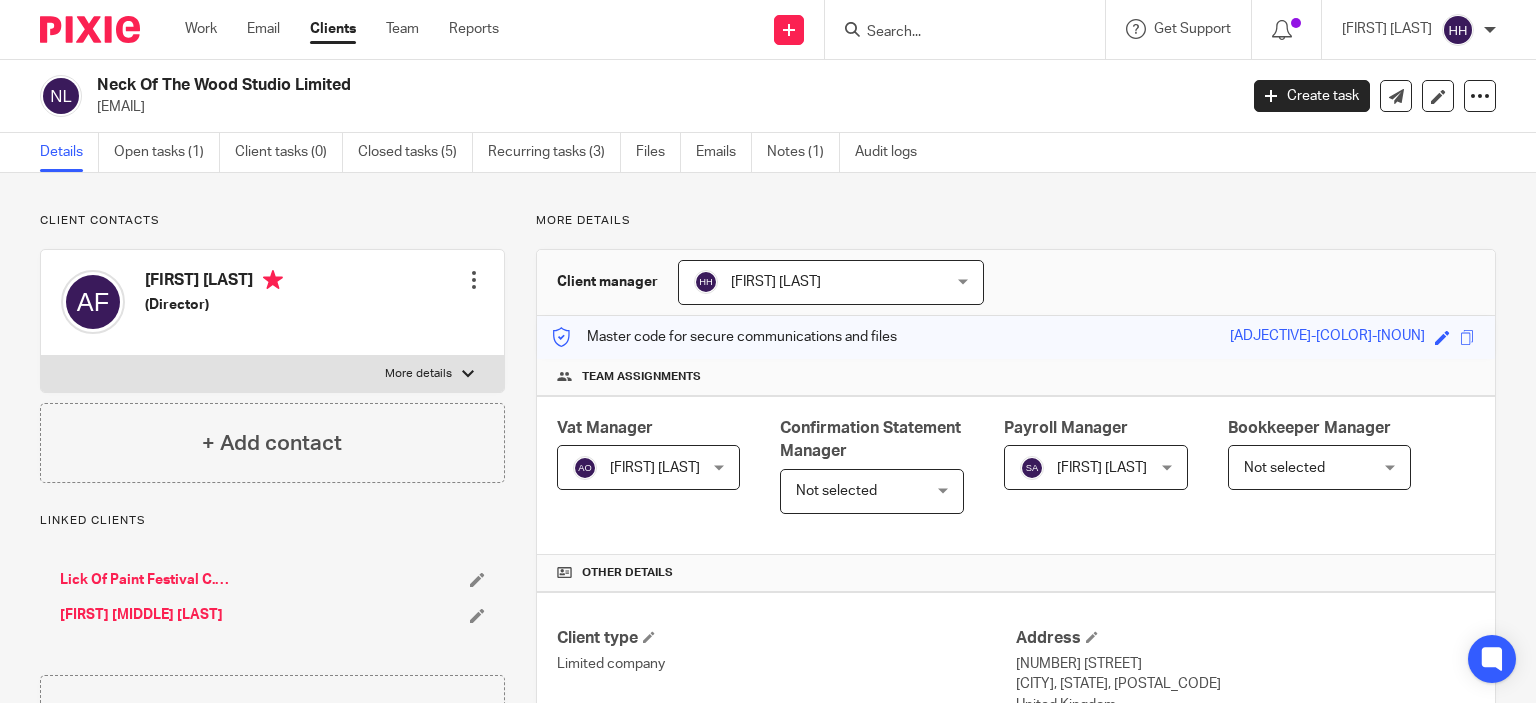 scroll, scrollTop: 0, scrollLeft: 0, axis: both 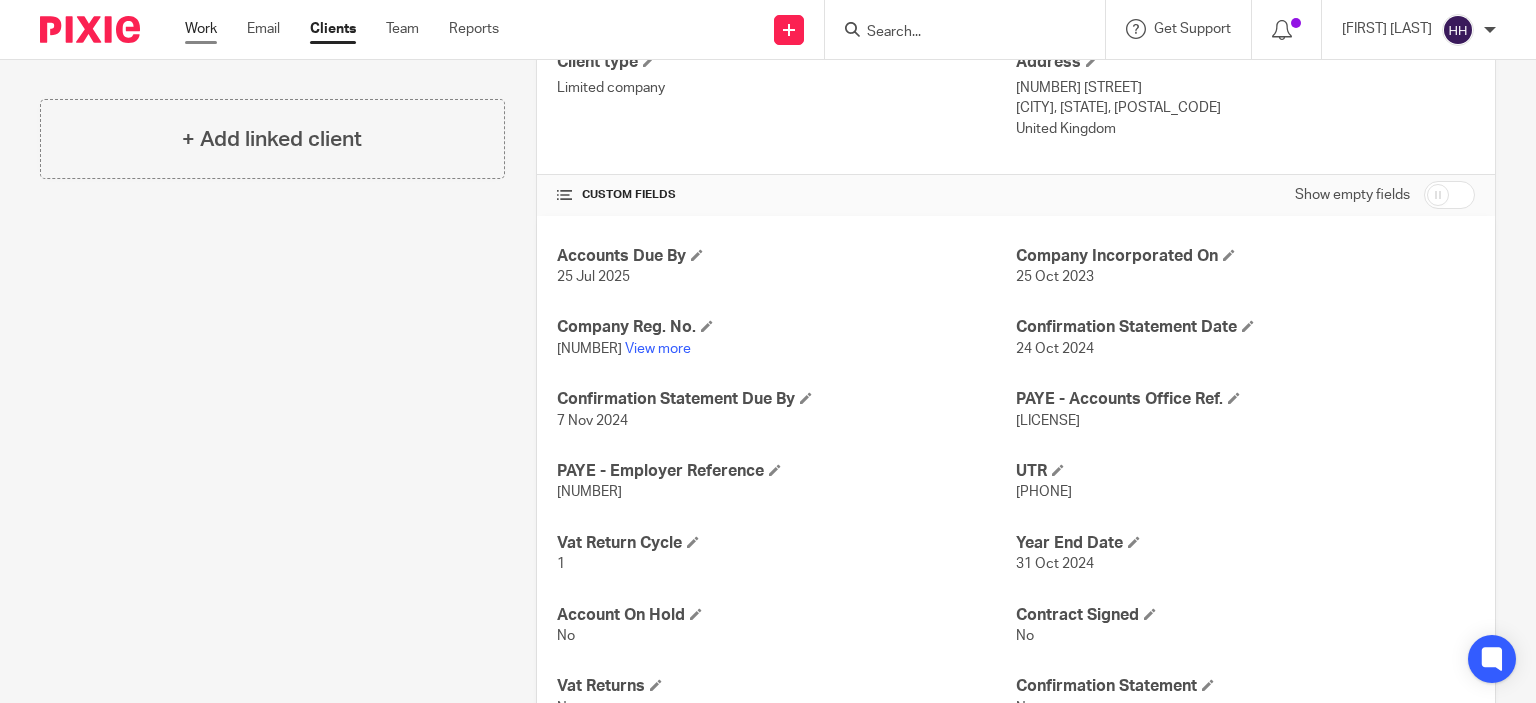 drag, startPoint x: 220, startPoint y: 39, endPoint x: 206, endPoint y: 32, distance: 15.652476 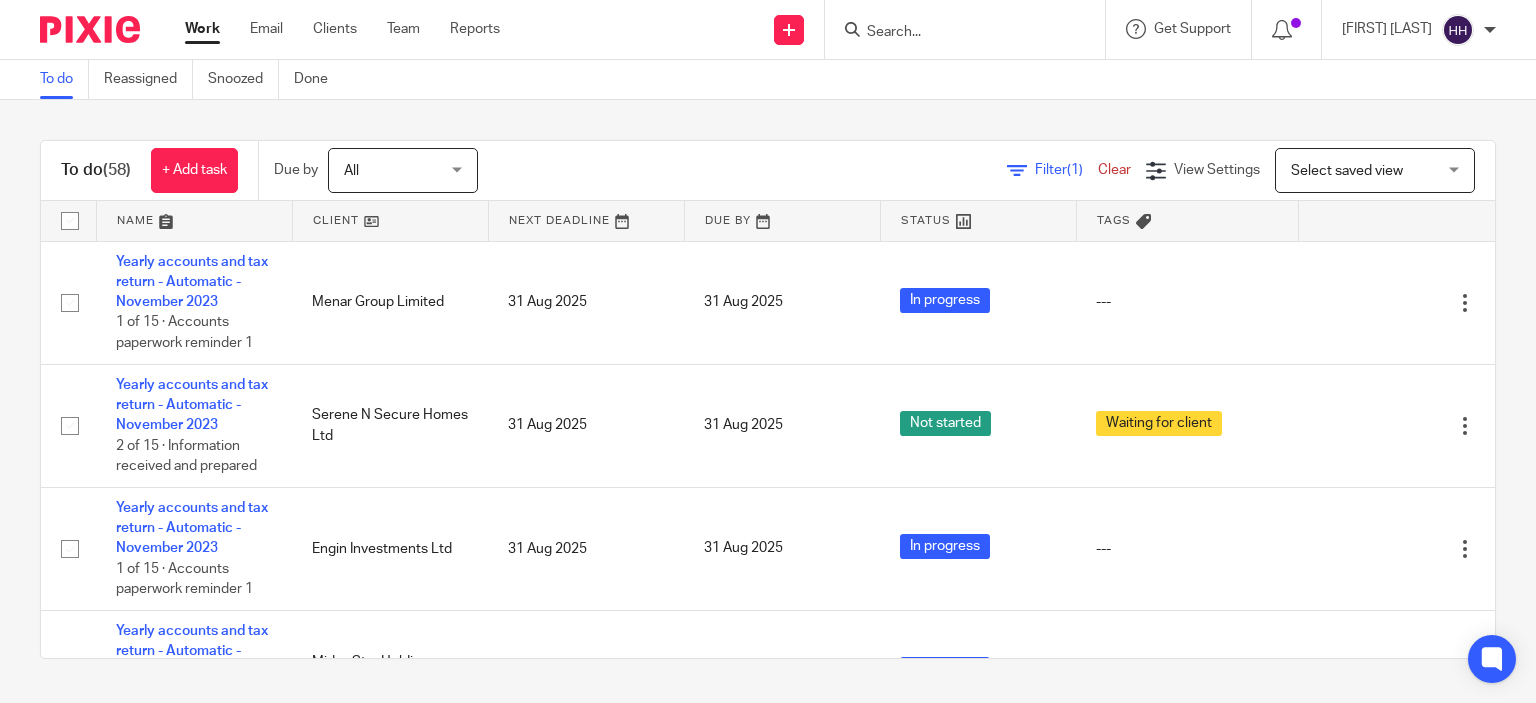 scroll, scrollTop: 0, scrollLeft: 0, axis: both 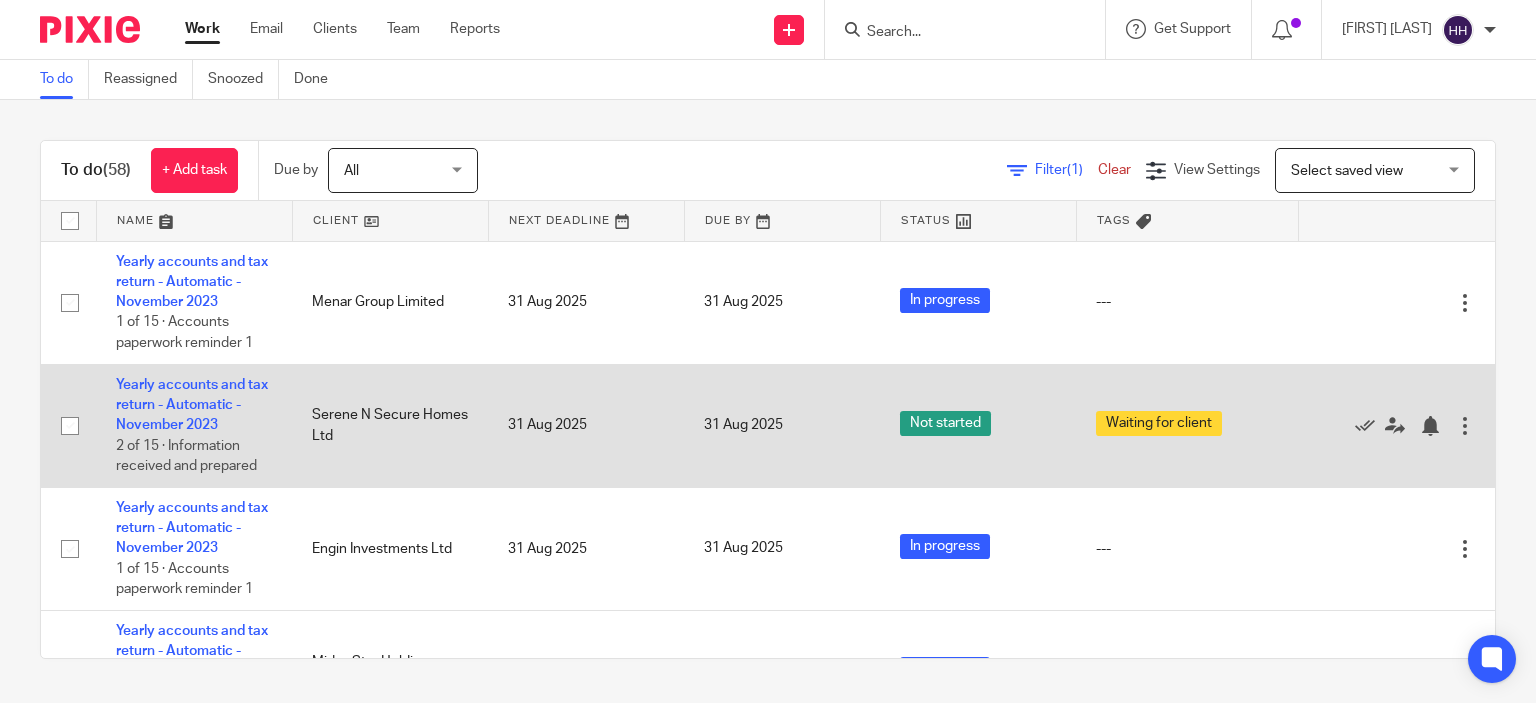 click on "Yearly accounts and tax return - Automatic - November 2023
2
of
15 ·
Information received and prepared" at bounding box center (194, 425) 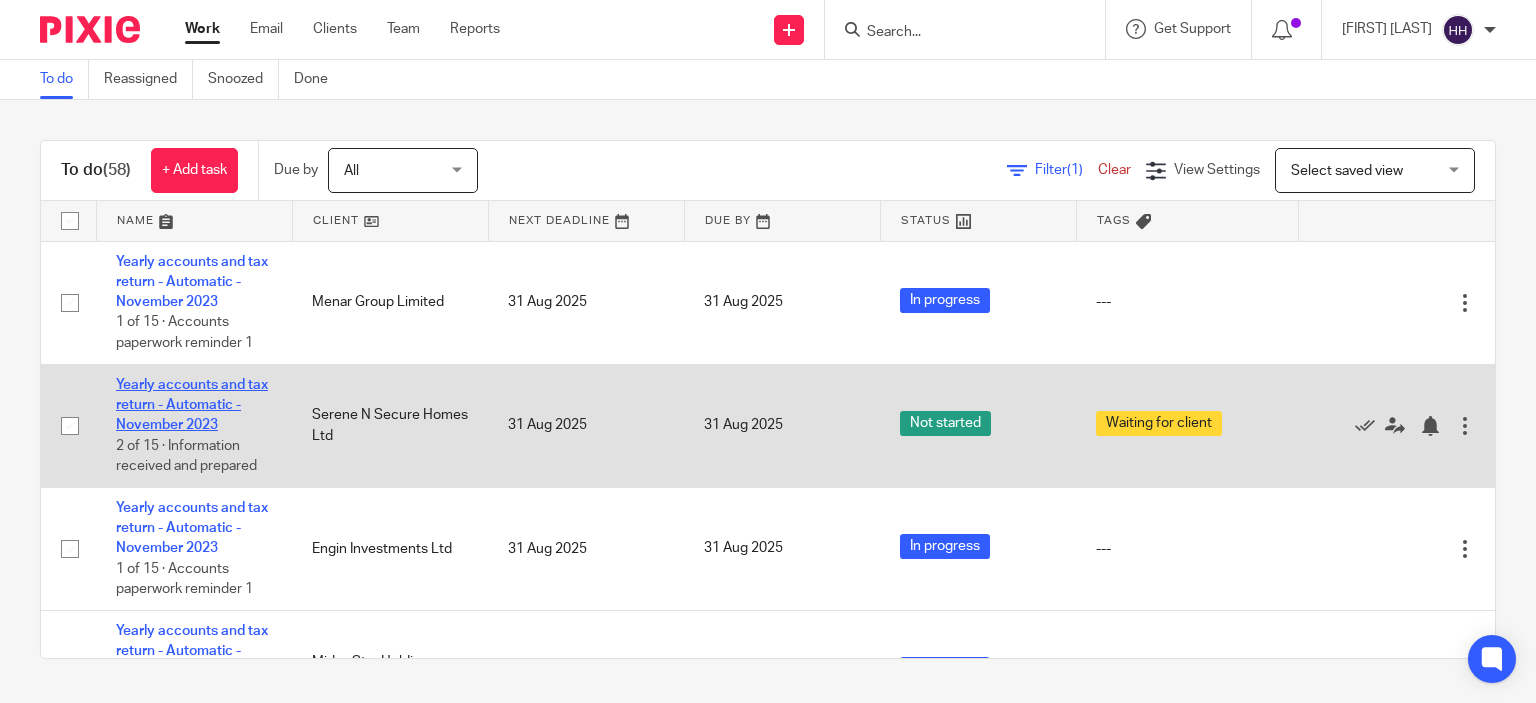 click on "Yearly accounts and tax return - Automatic - November 2023" at bounding box center (192, 405) 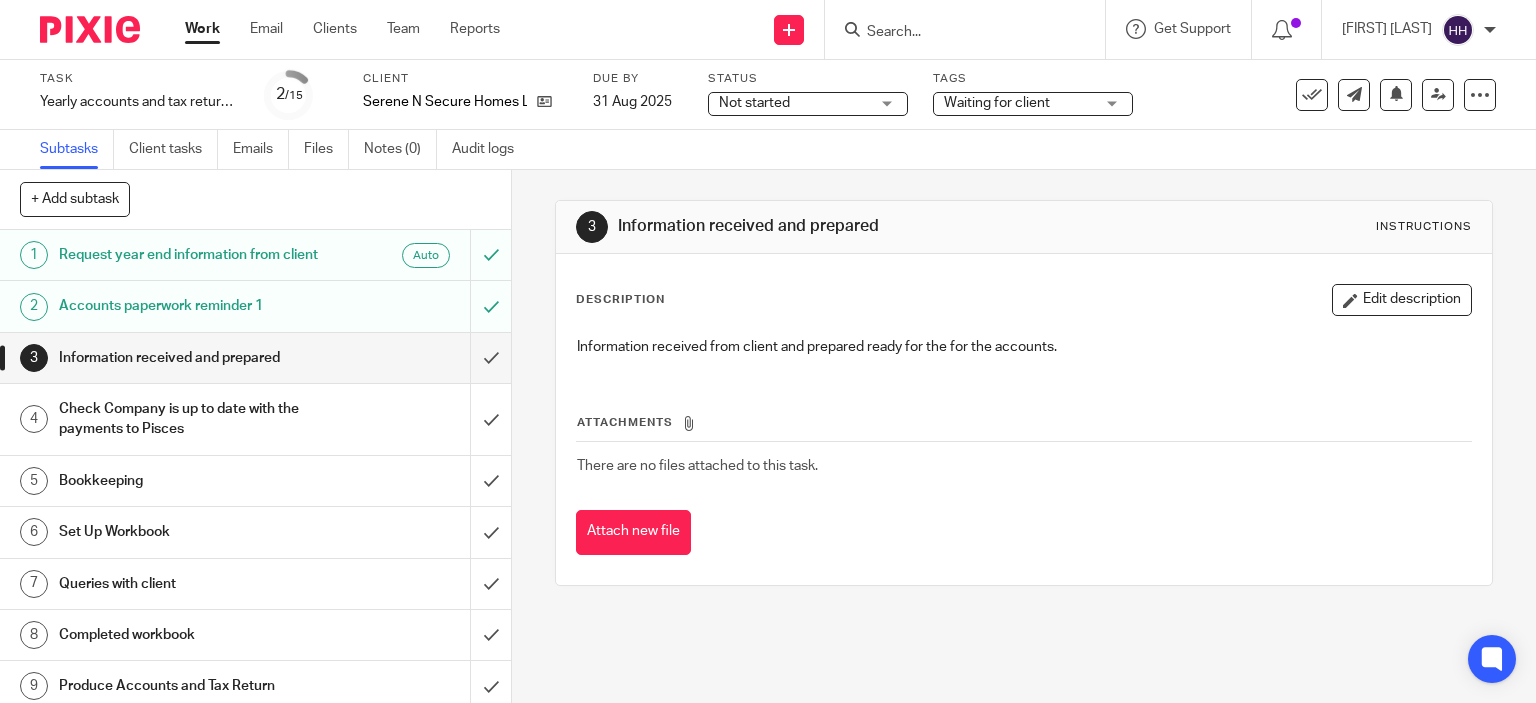 scroll, scrollTop: 0, scrollLeft: 0, axis: both 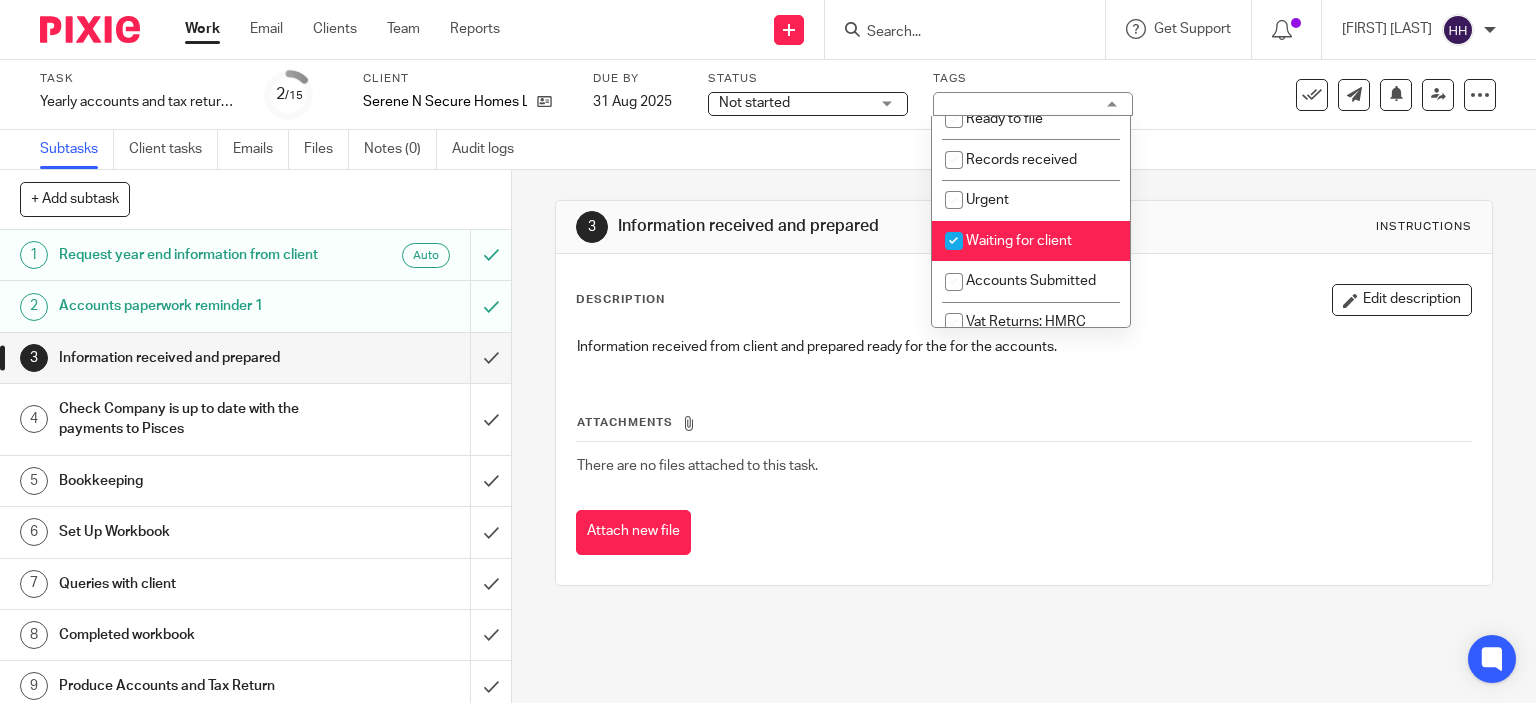 click on "Waiting for client" at bounding box center [1019, 241] 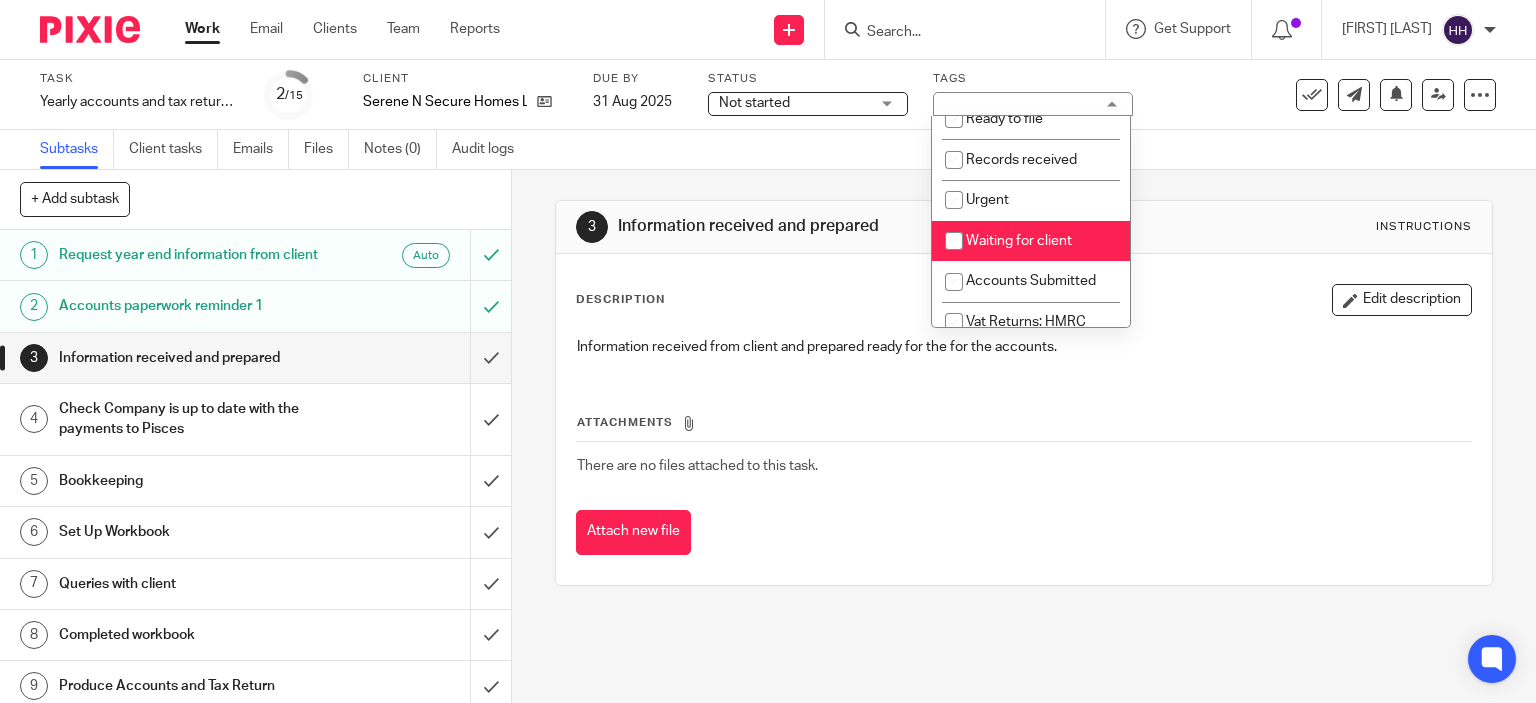 checkbox on "false" 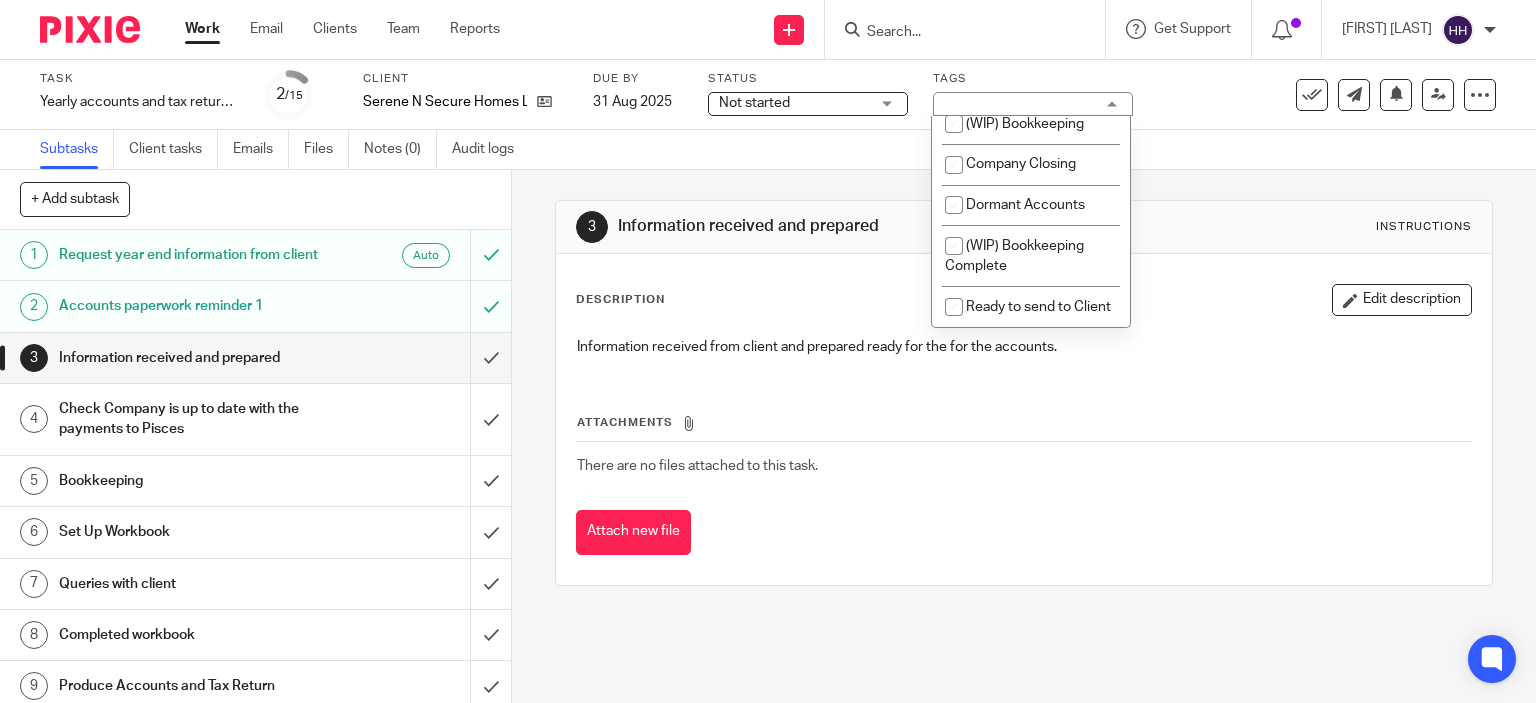scroll, scrollTop: 1939, scrollLeft: 0, axis: vertical 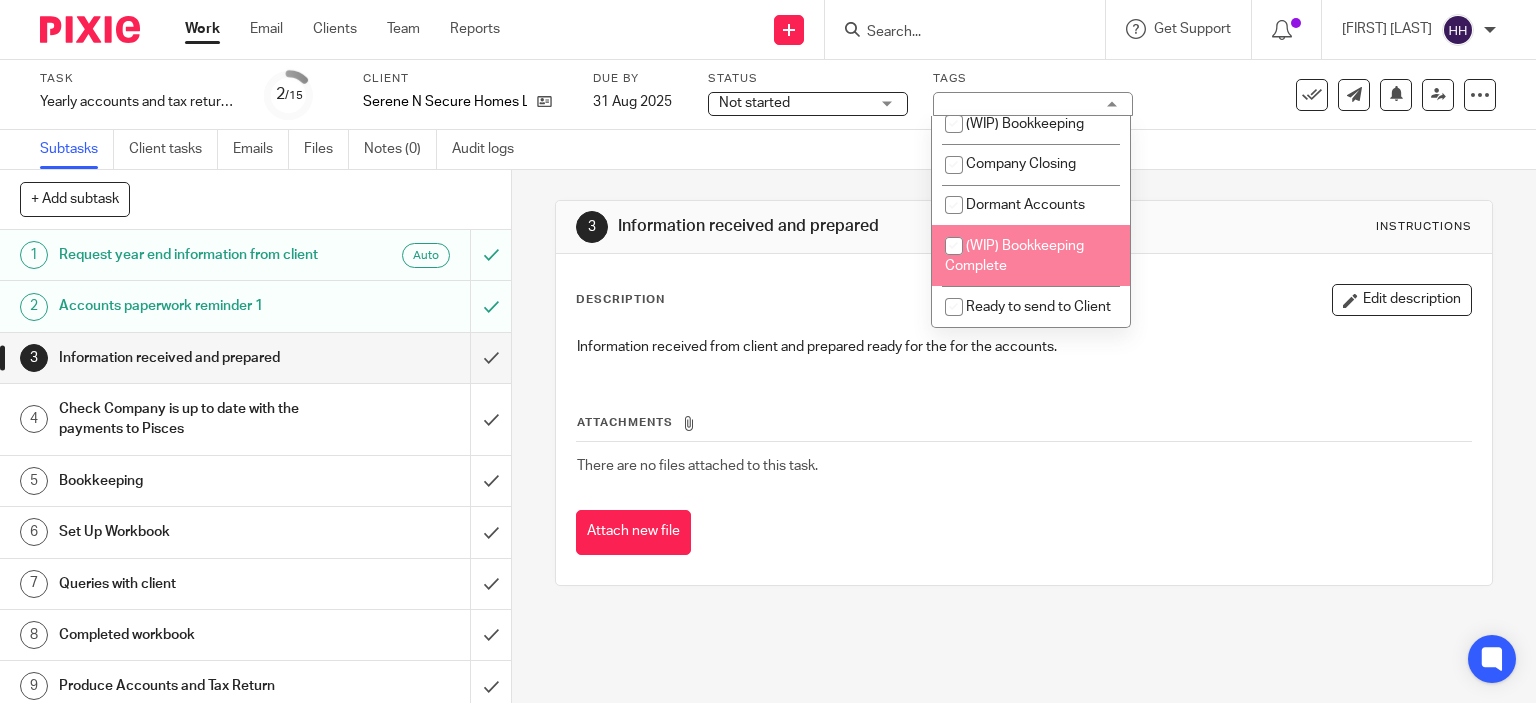 click on "(WIP) Bookkeeping Complete" at bounding box center [1014, 256] 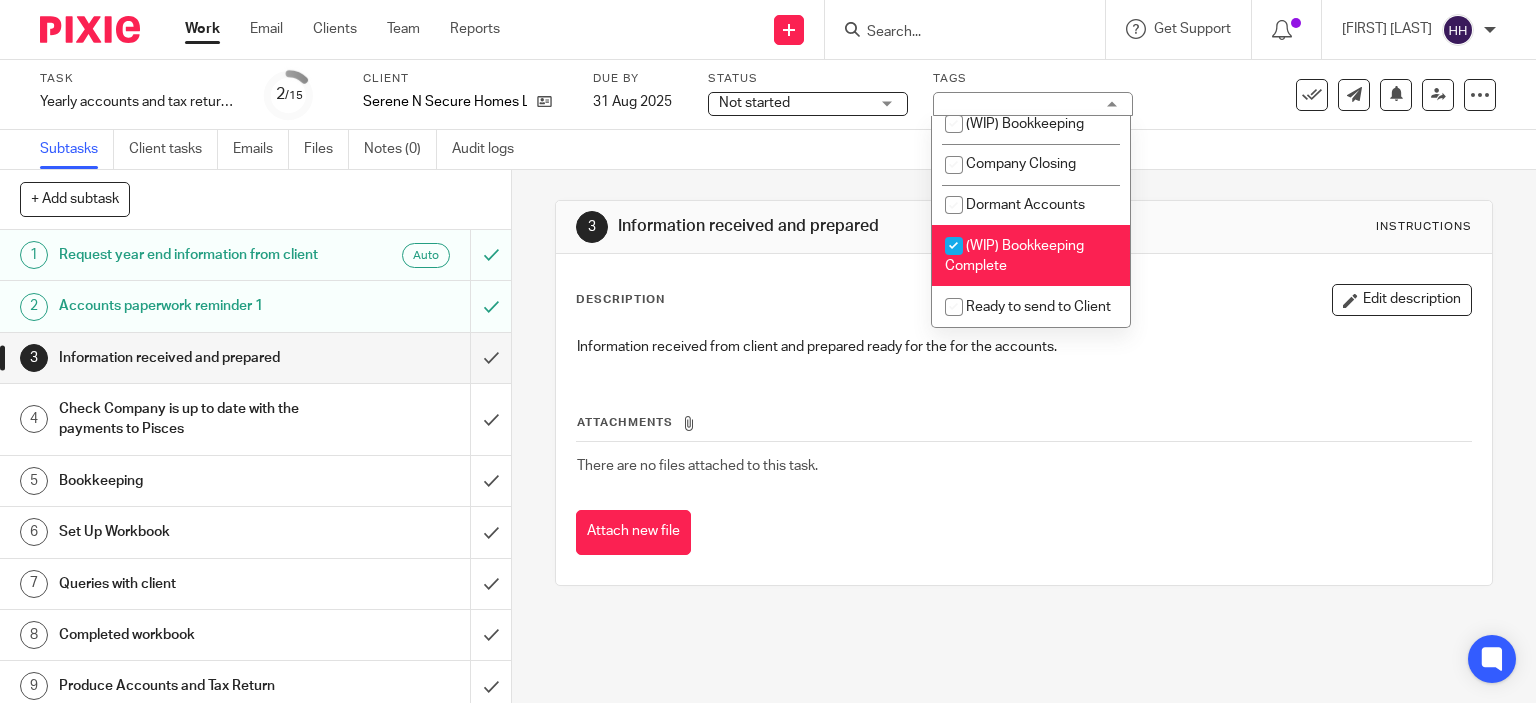 click on "(WIP) Bookkeeping Complete" at bounding box center [1014, 256] 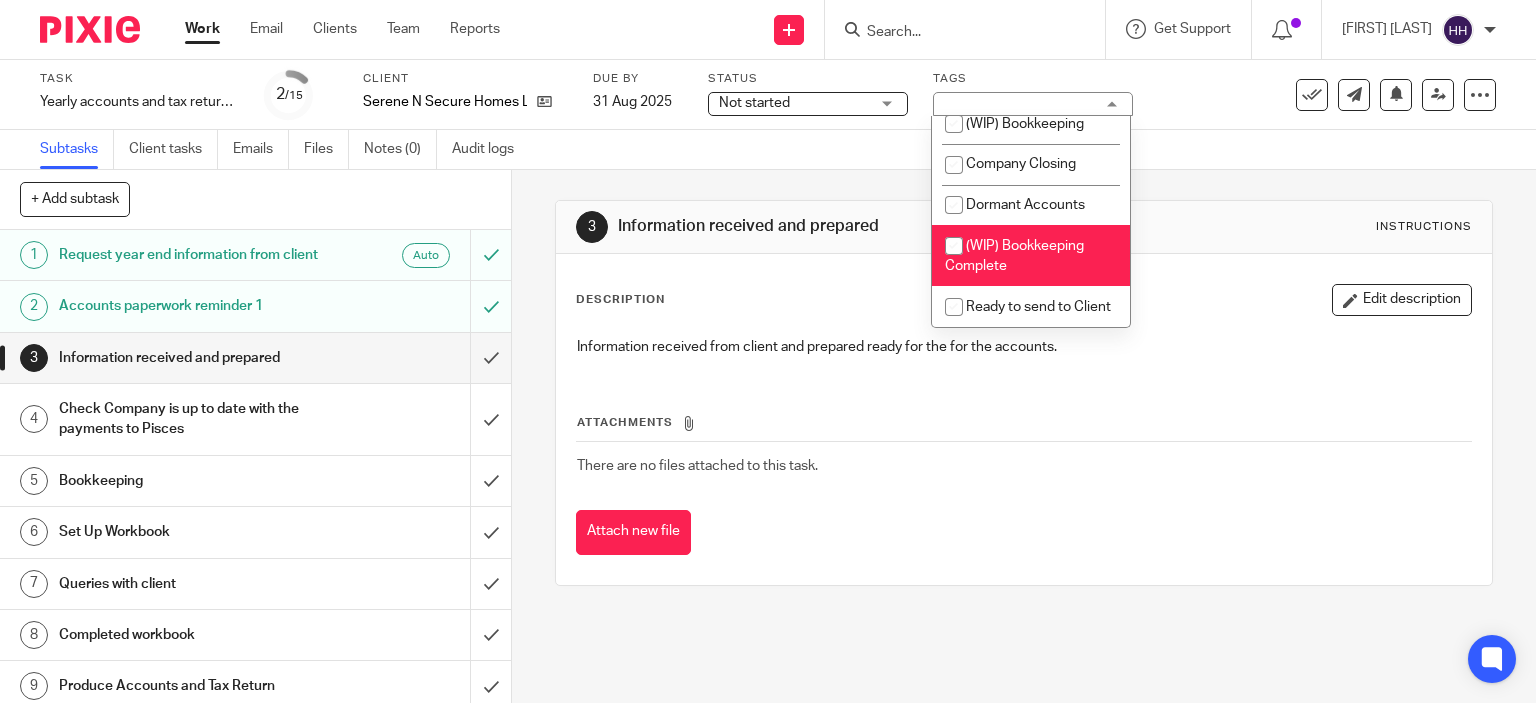 checkbox on "false" 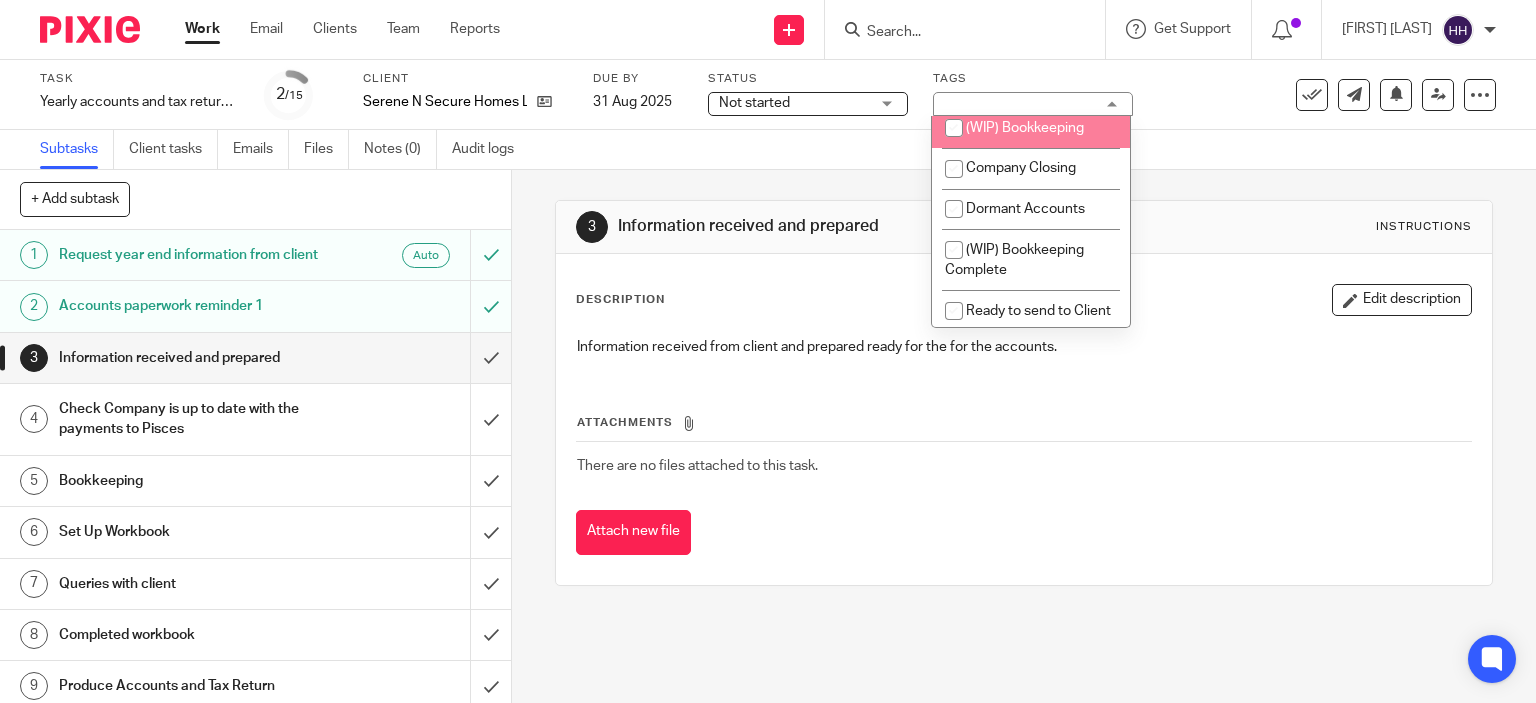 scroll, scrollTop: 1823, scrollLeft: 0, axis: vertical 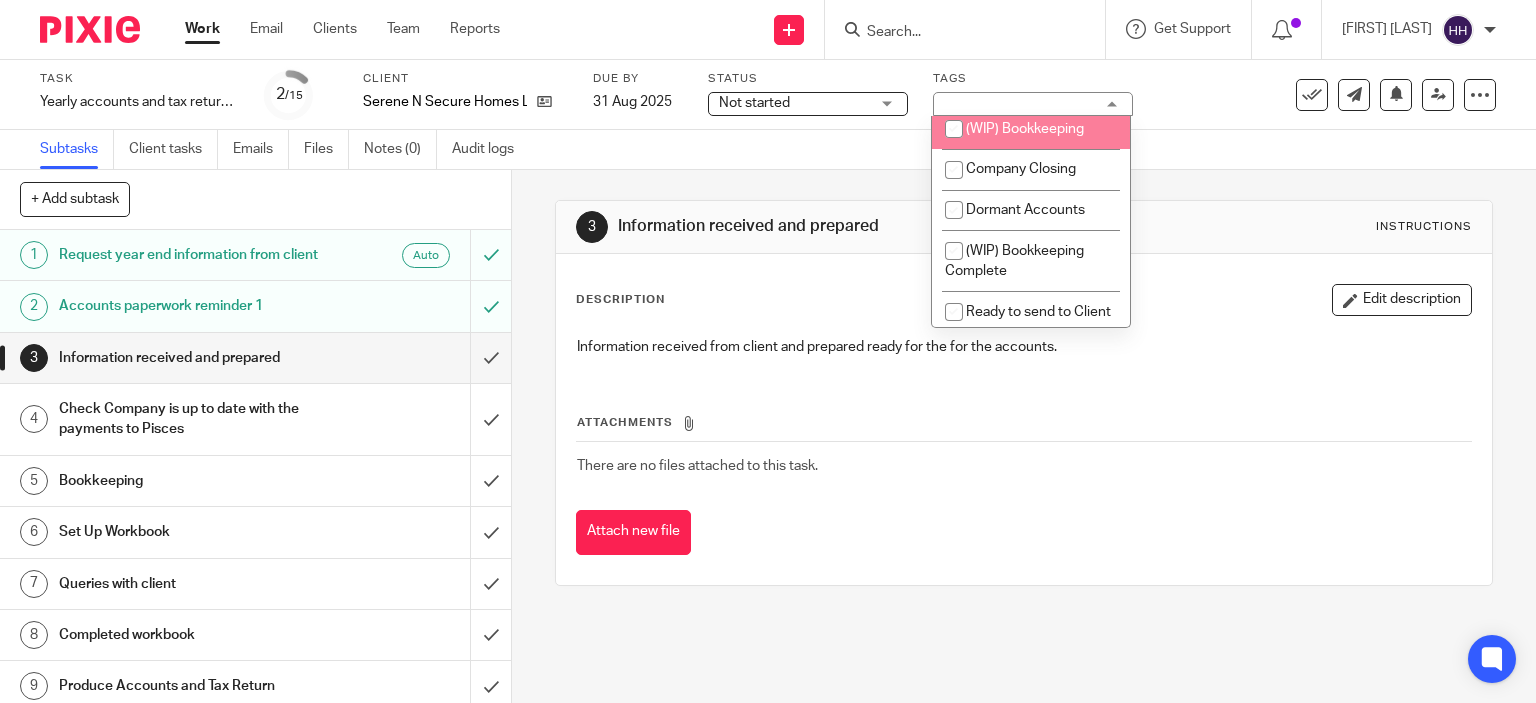 click on "(WIP) Bookkeeping" at bounding box center (1031, 129) 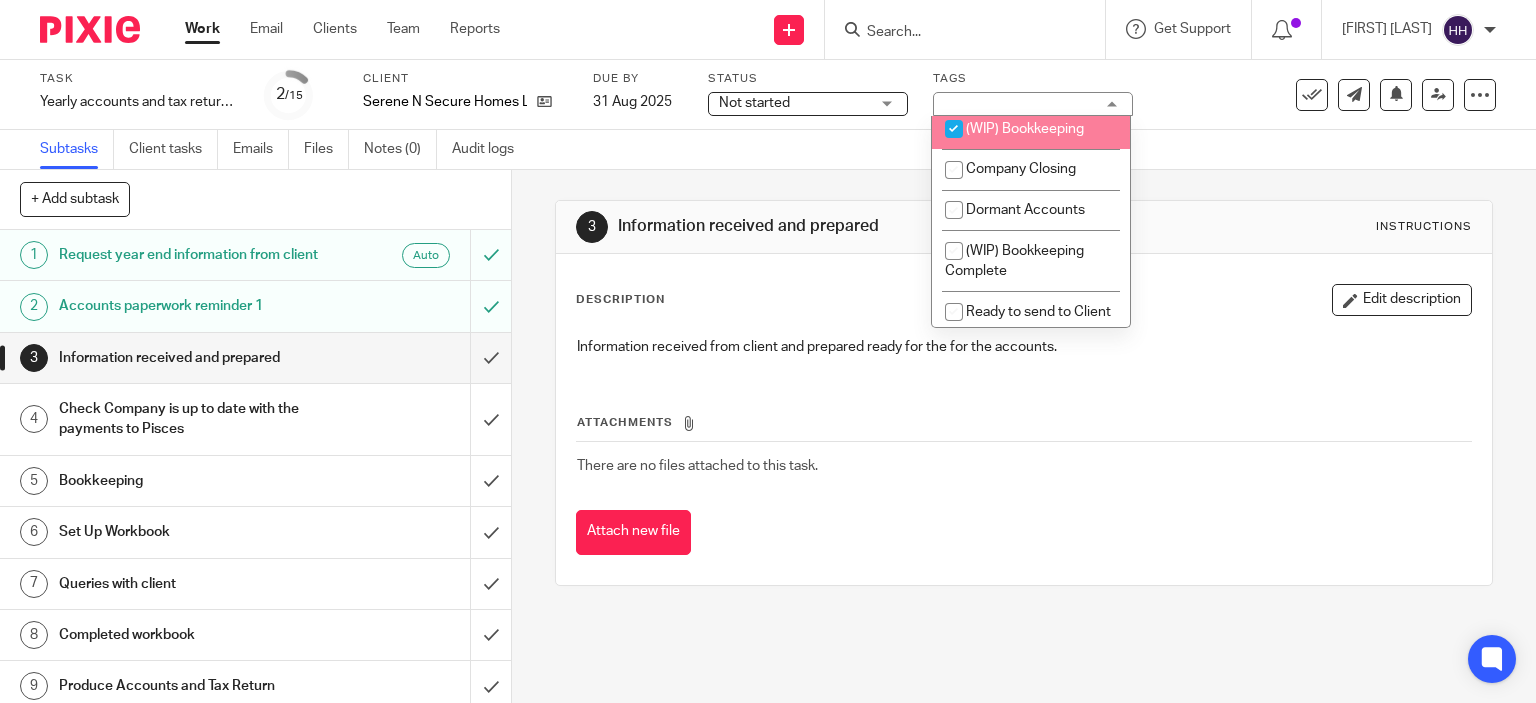 checkbox on "true" 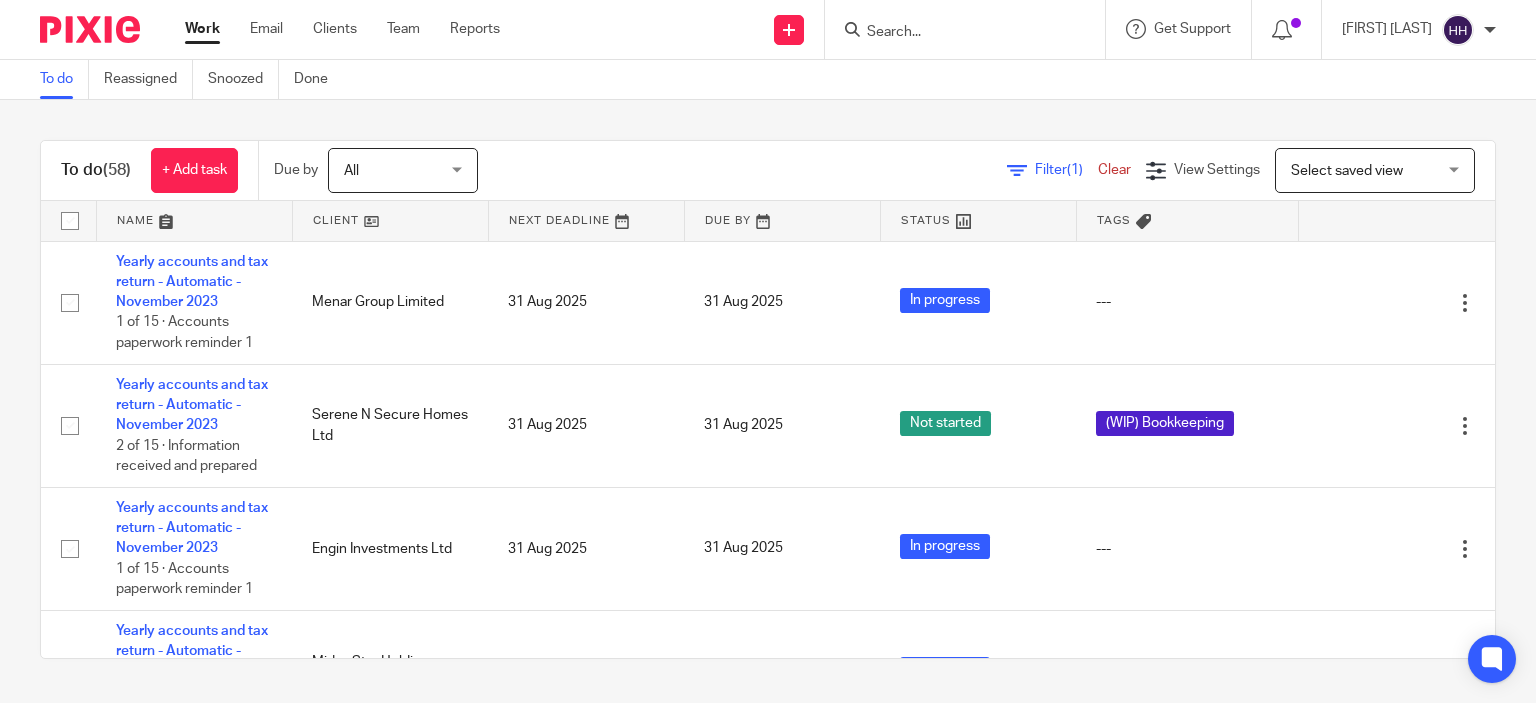 scroll, scrollTop: 0, scrollLeft: 0, axis: both 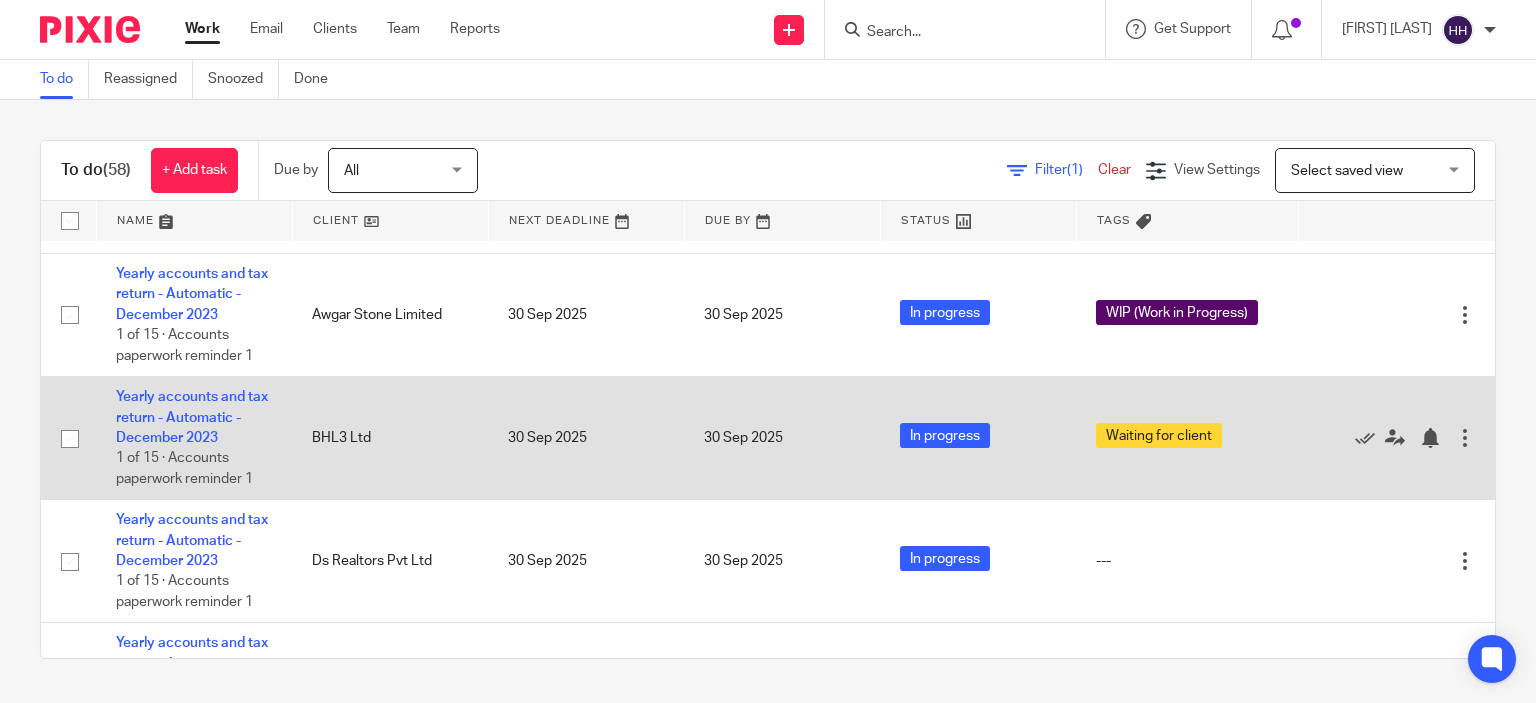 click on "Yearly accounts and tax return - Automatic - [MONTH] [YEAR]
1
of
15 ·
Accounts paperwork reminder 1" at bounding box center (194, 438) 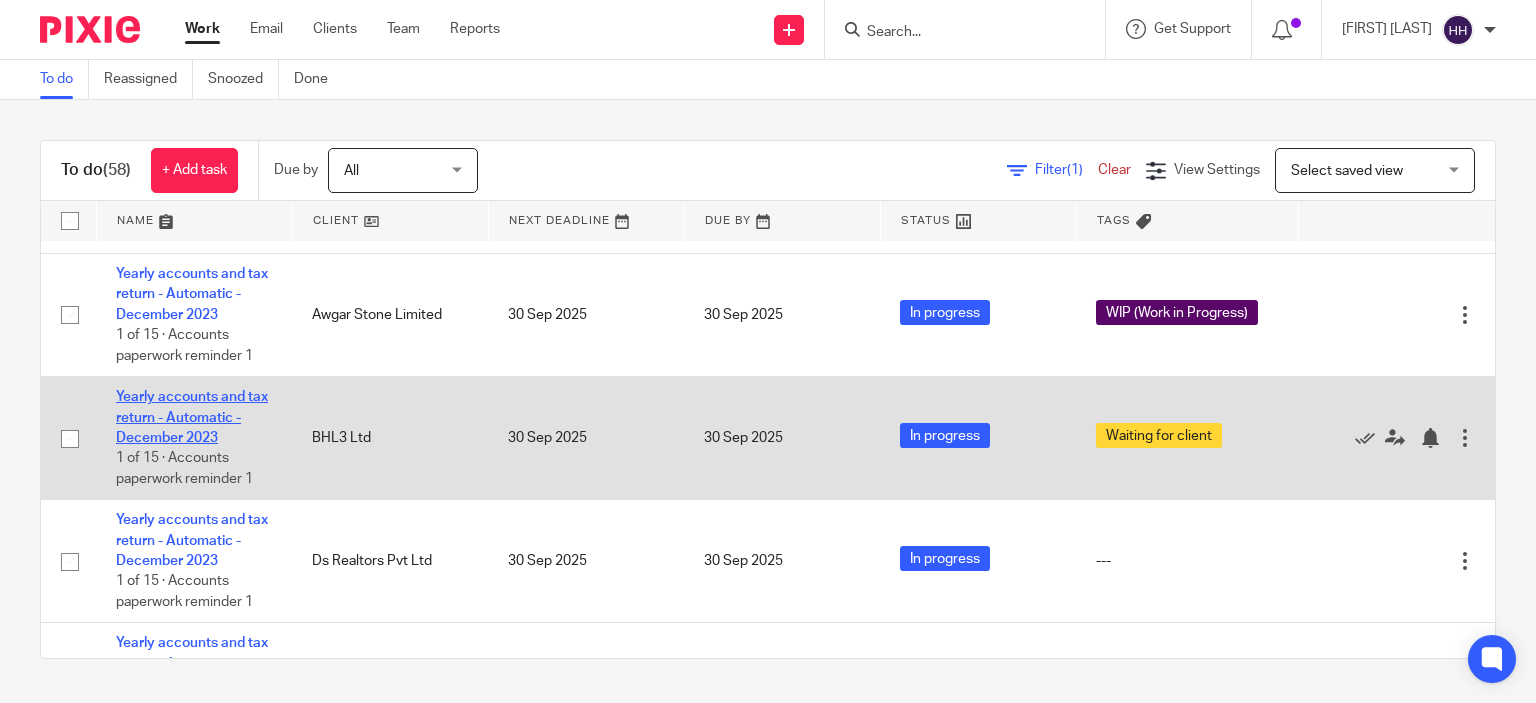 click on "Yearly accounts and tax return - Automatic - December 2023" at bounding box center [192, 417] 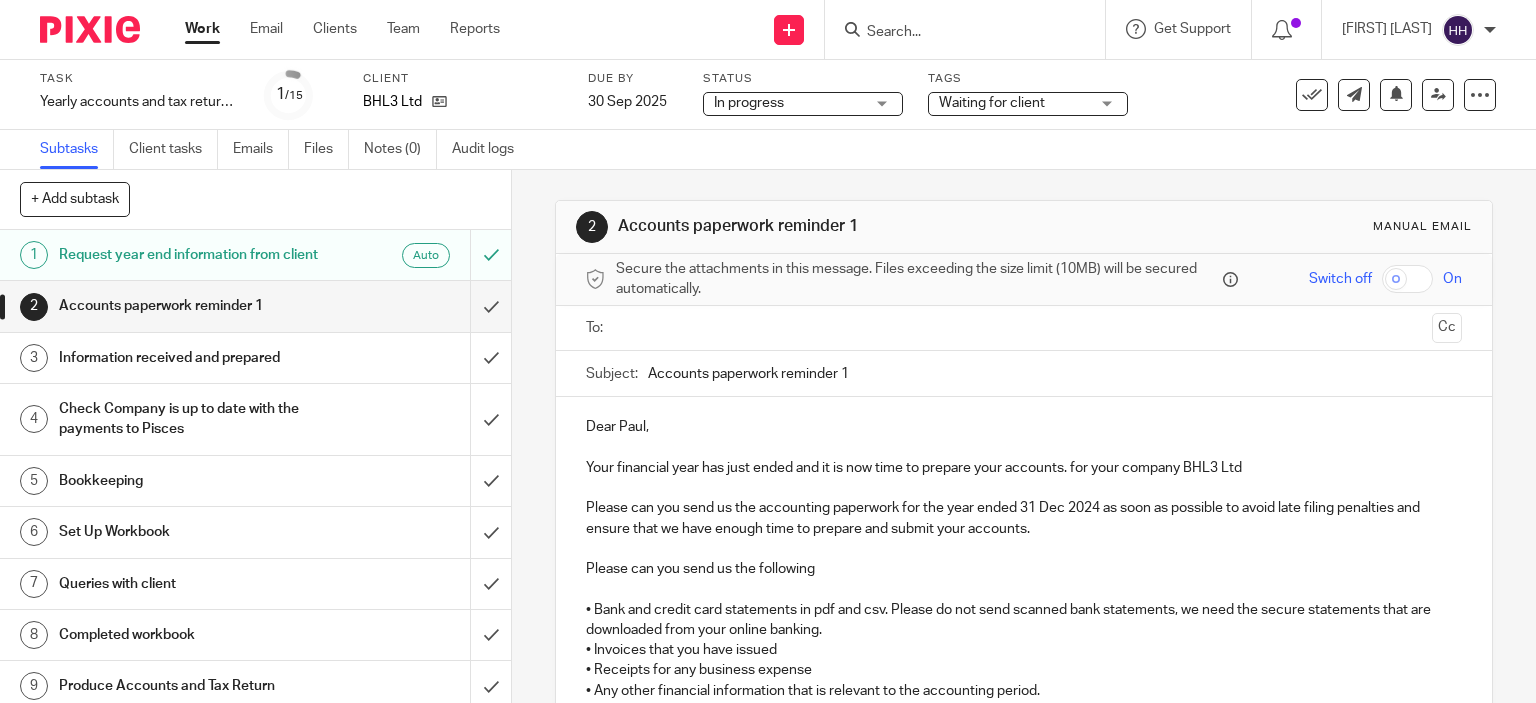 scroll, scrollTop: 0, scrollLeft: 0, axis: both 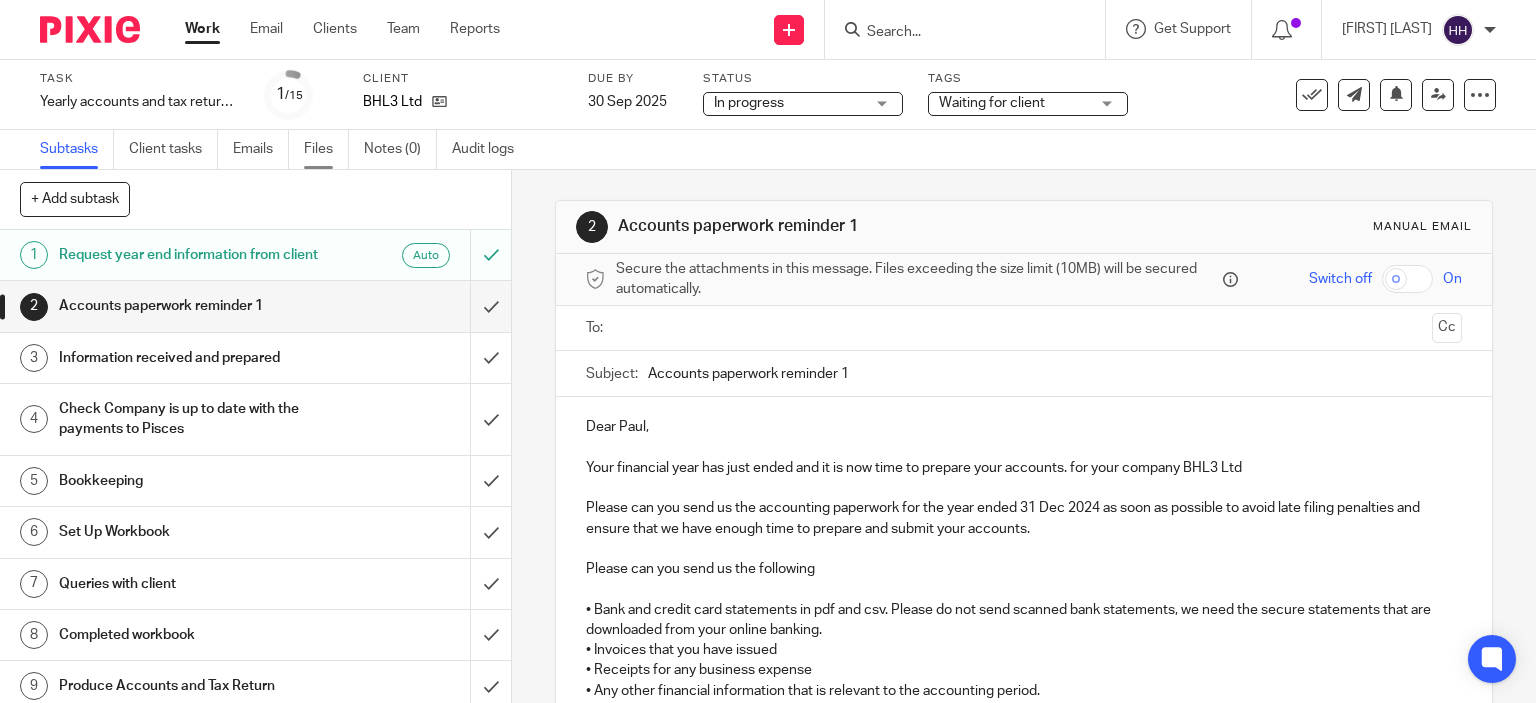 click on "Files" at bounding box center (326, 149) 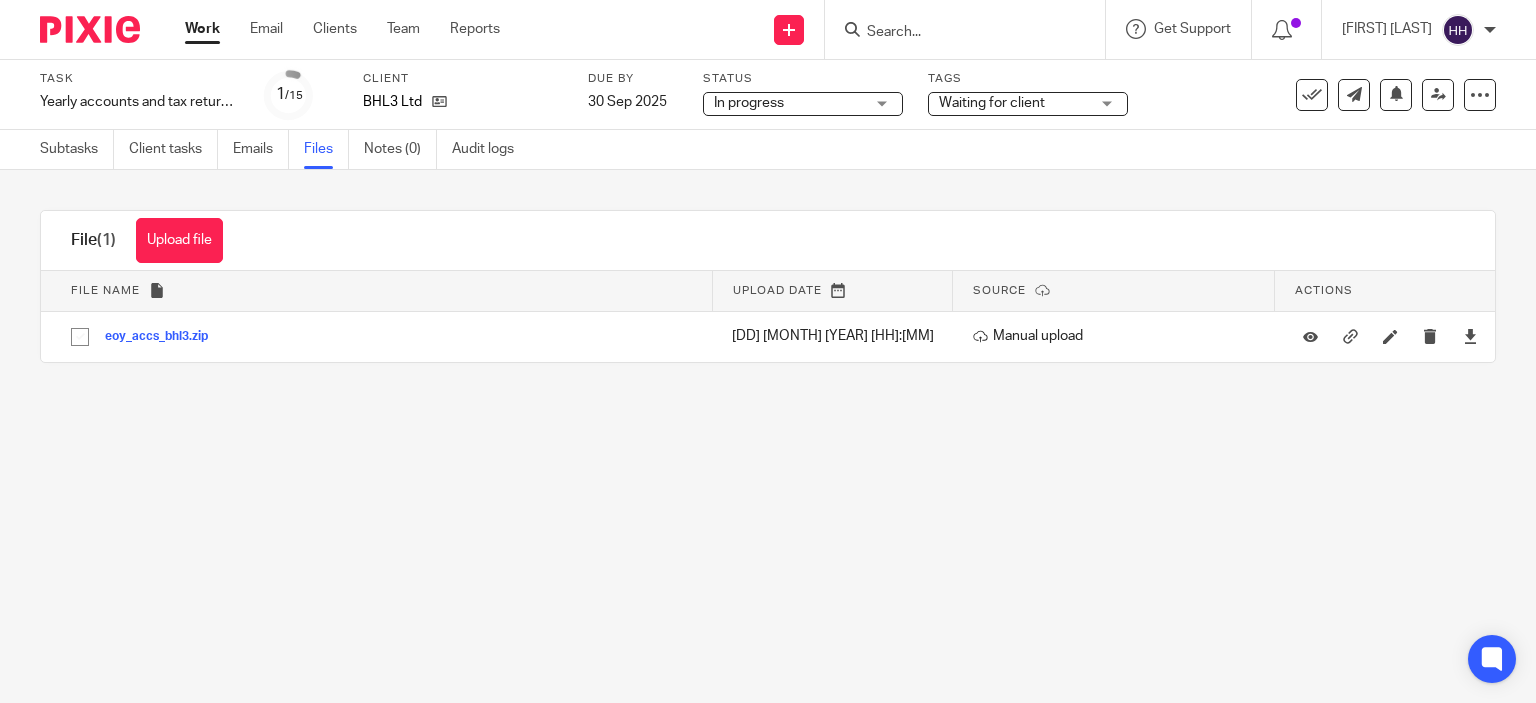 scroll, scrollTop: 0, scrollLeft: 0, axis: both 